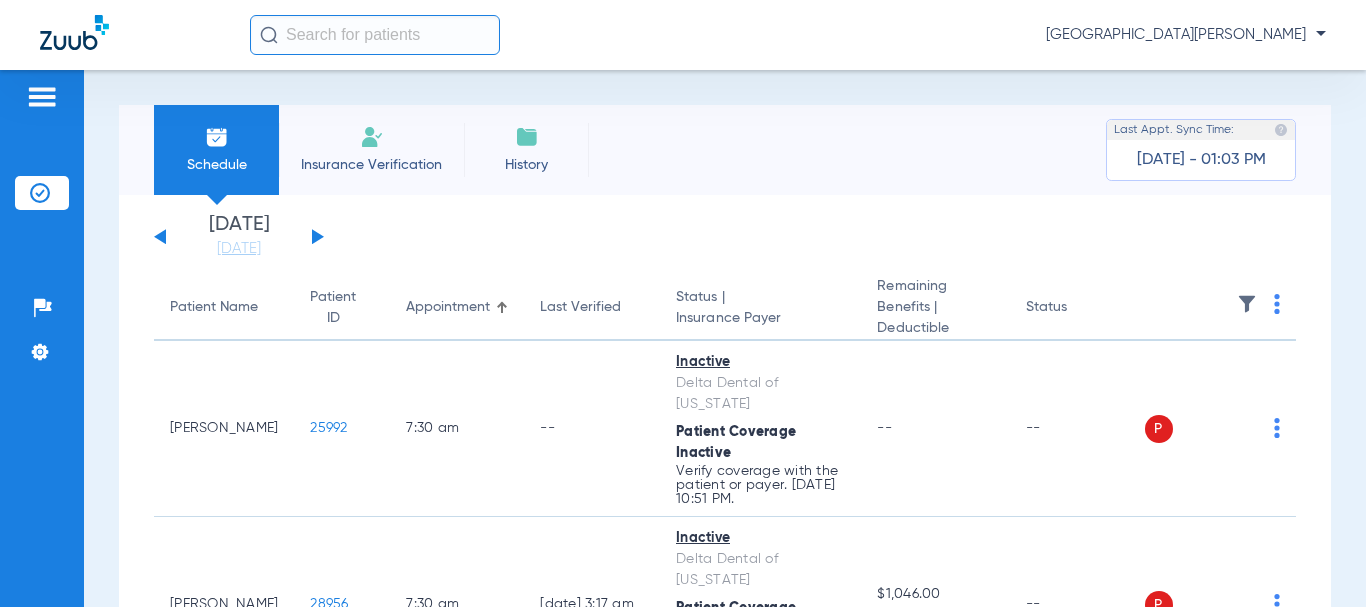 scroll, scrollTop: 0, scrollLeft: 0, axis: both 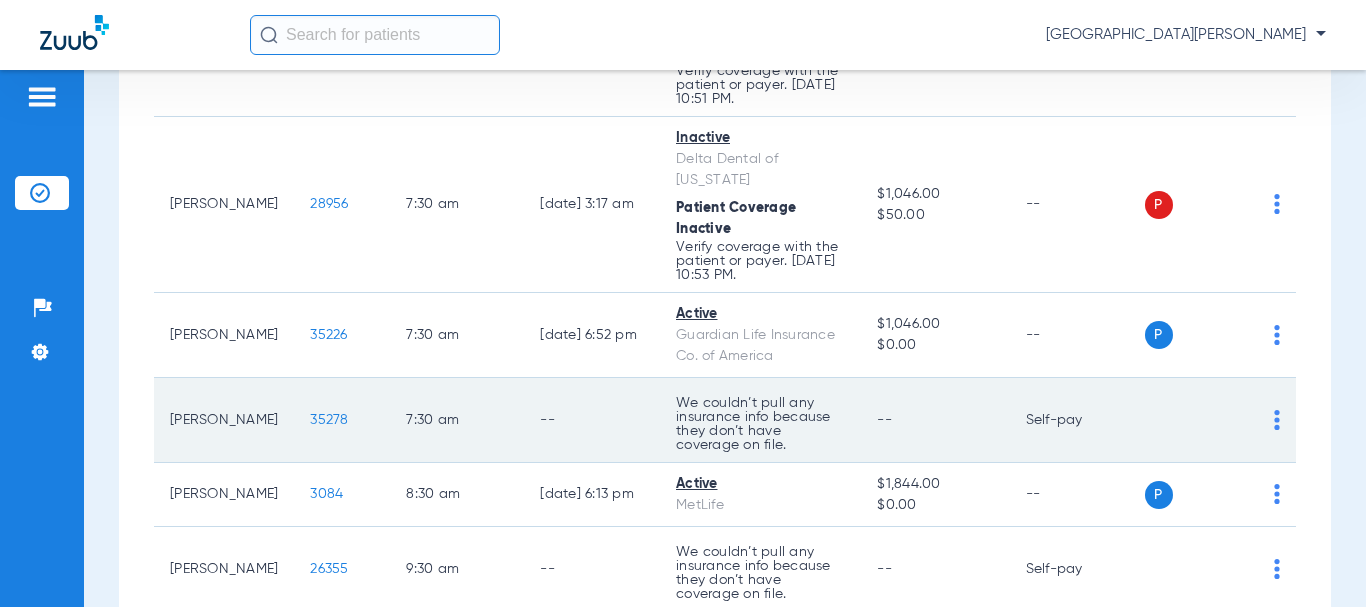 click on "35278" 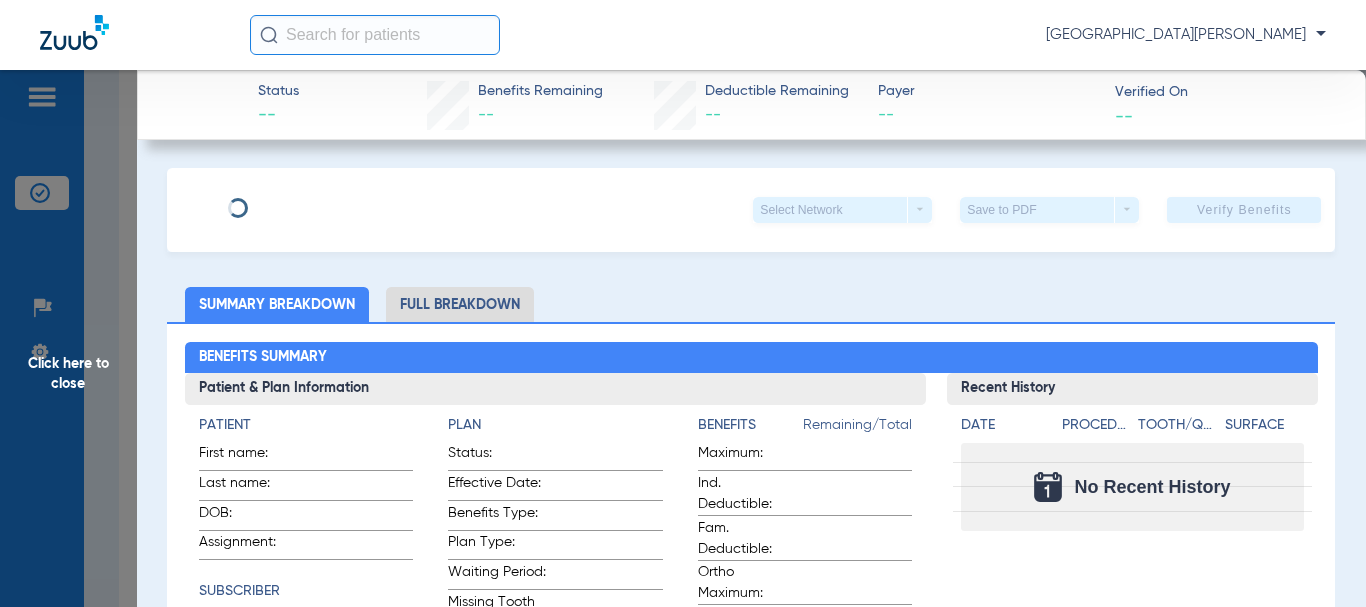 type on "Matt" 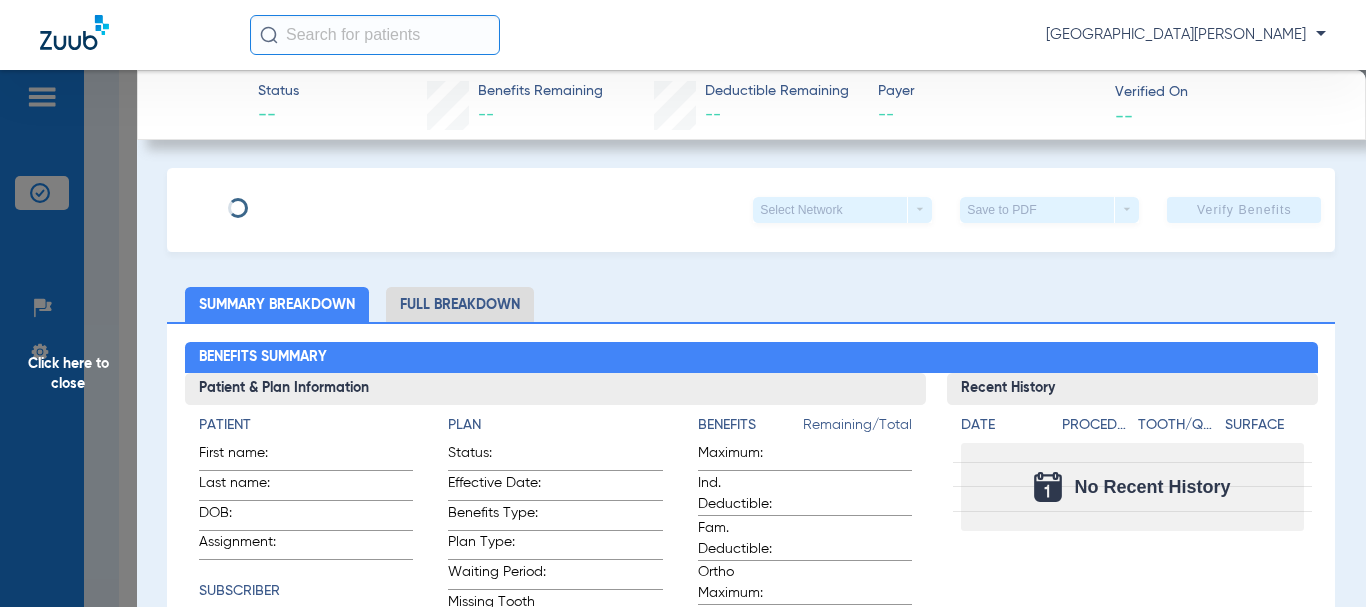 type on "Giordano" 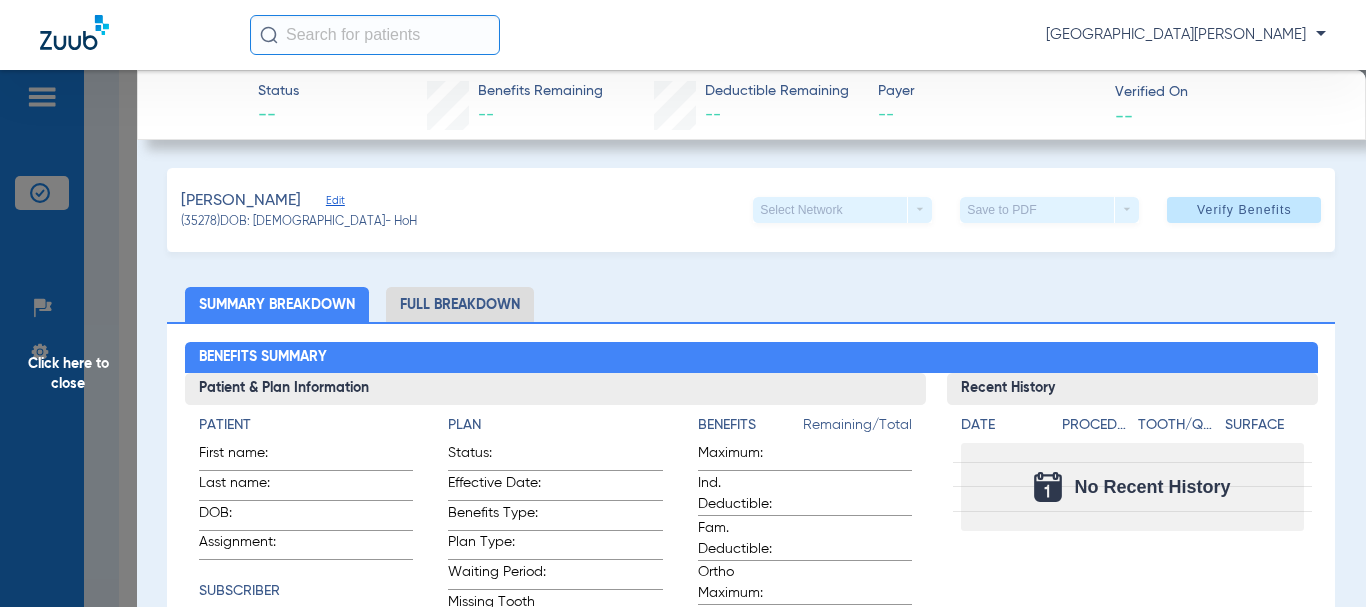 click on "Edit" 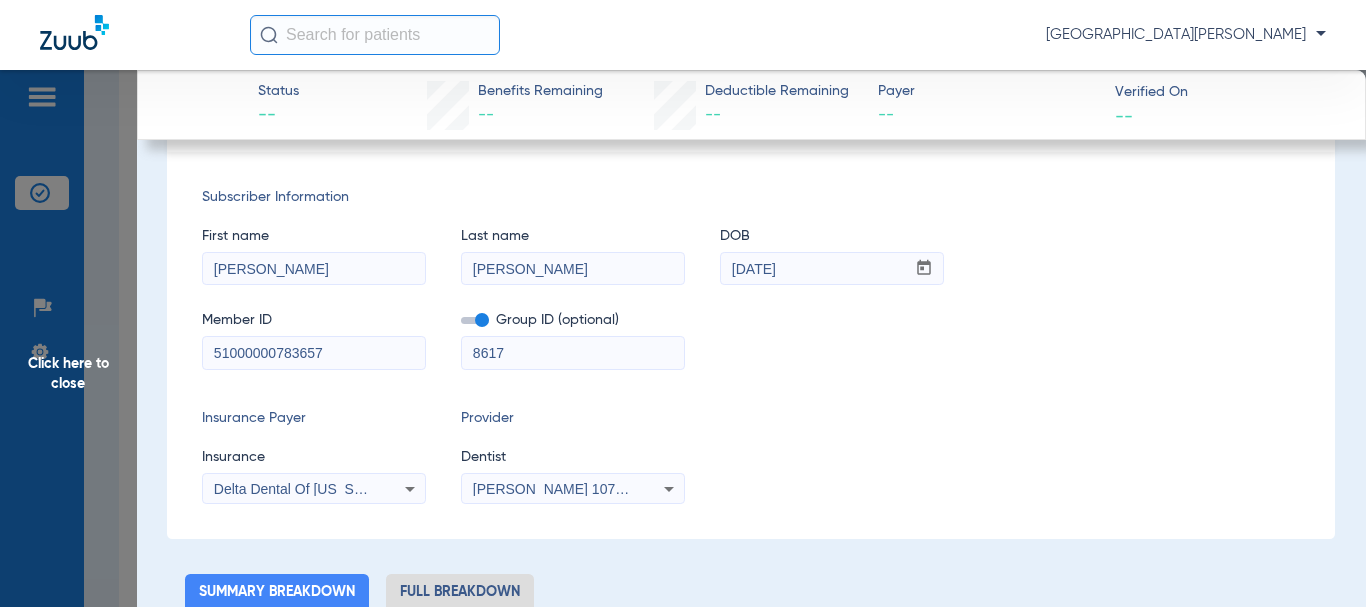 scroll, scrollTop: 0, scrollLeft: 0, axis: both 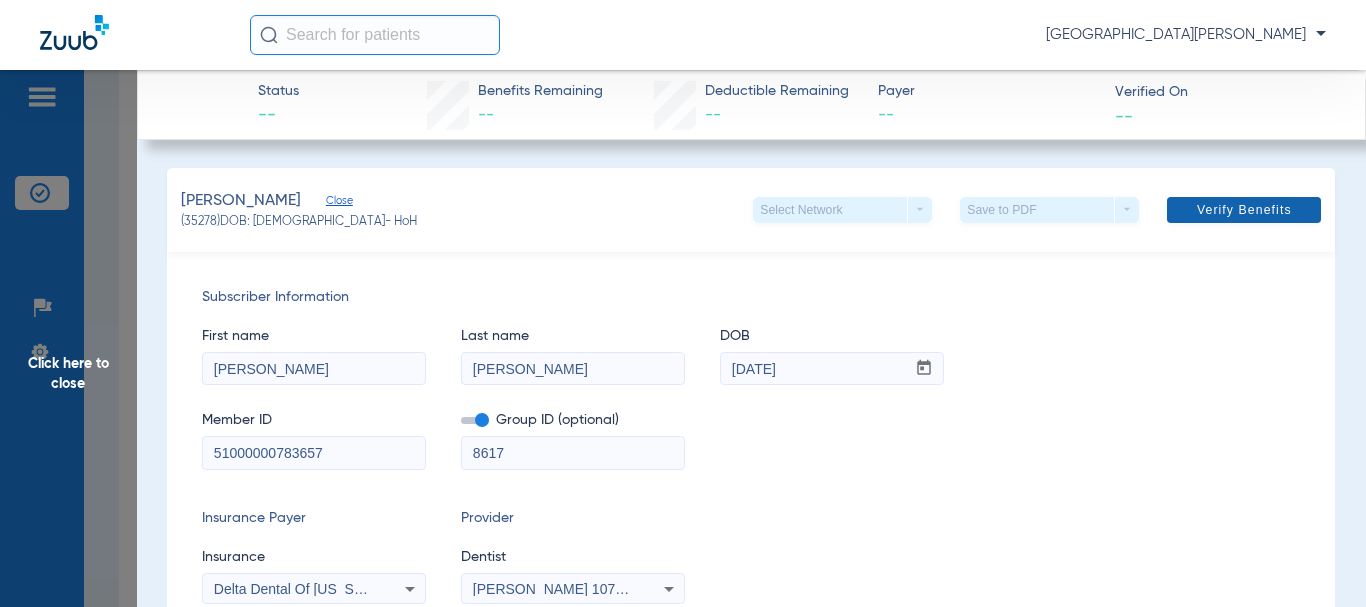 click on "Verify Benefits" 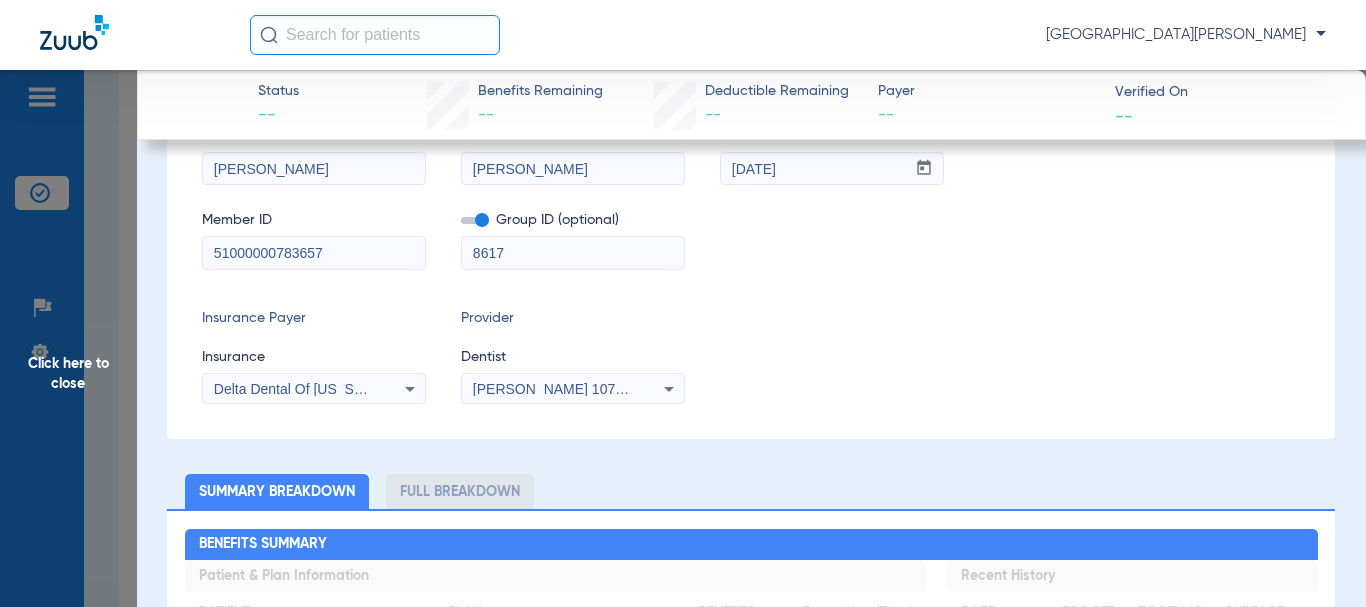 scroll, scrollTop: 0, scrollLeft: 0, axis: both 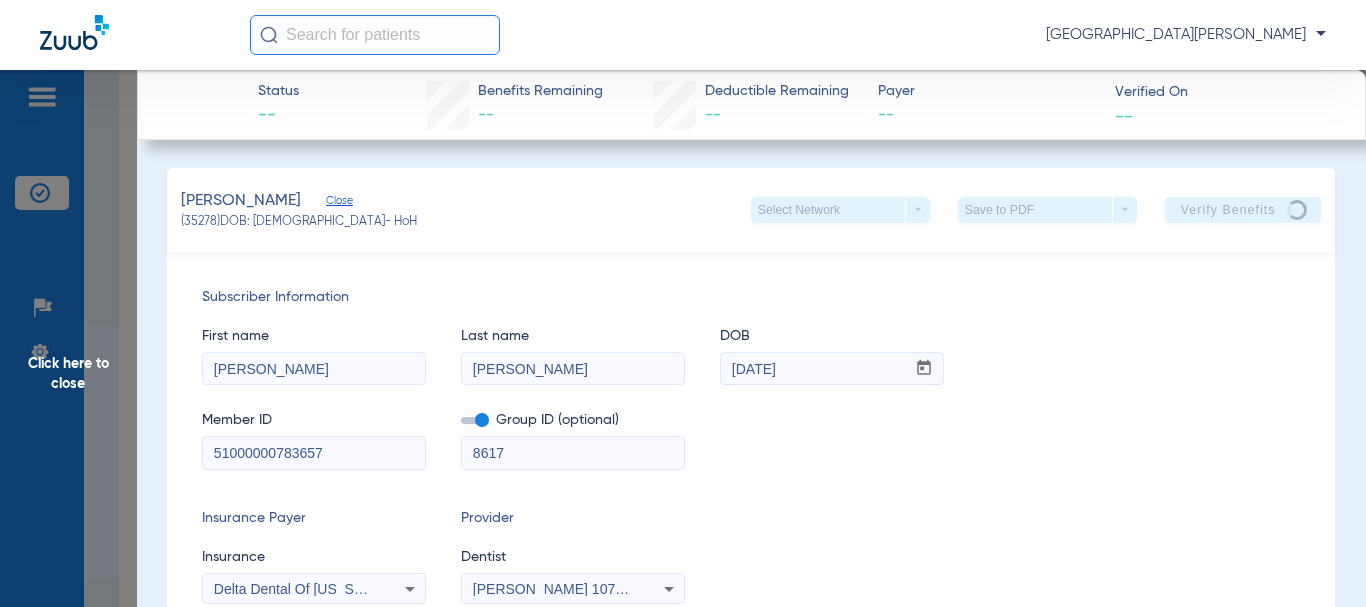 click on "Click here to close" 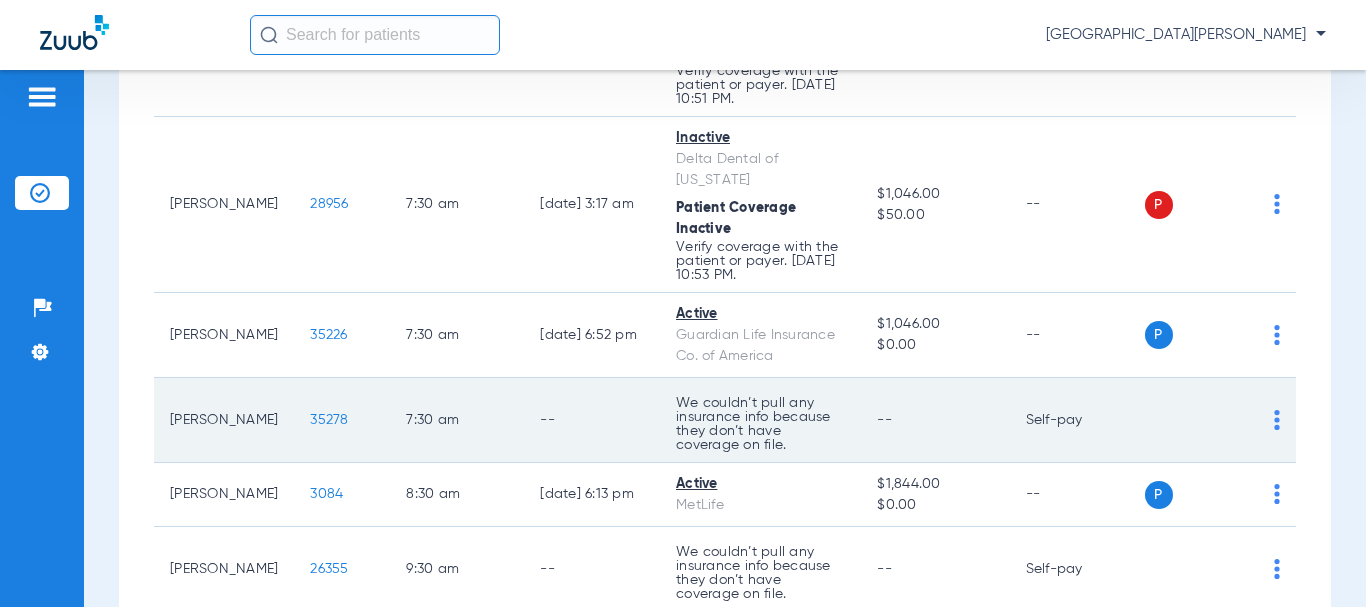 click on "35278" 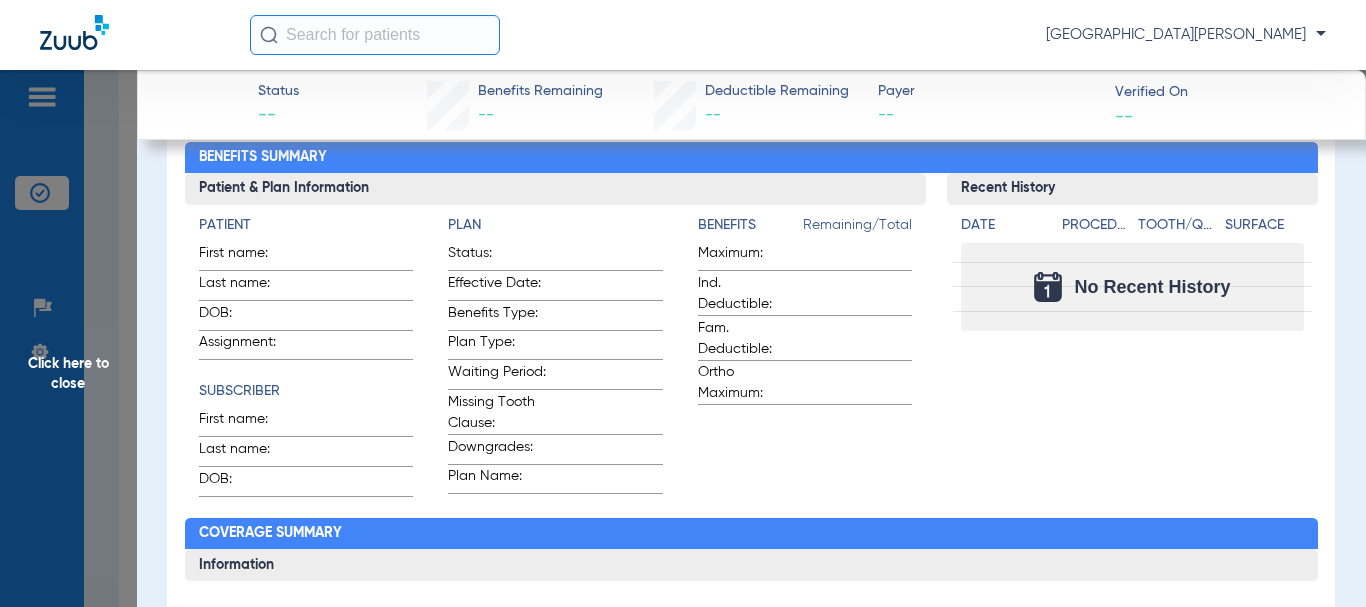 scroll, scrollTop: 0, scrollLeft: 0, axis: both 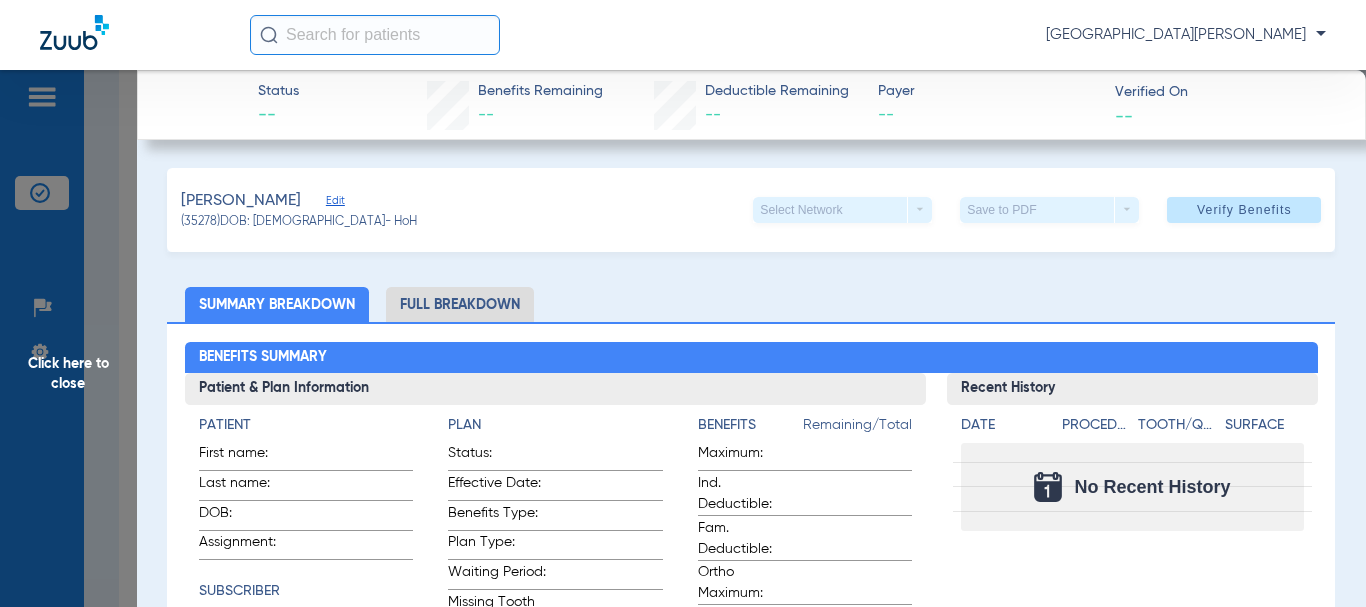 click on "Edit" 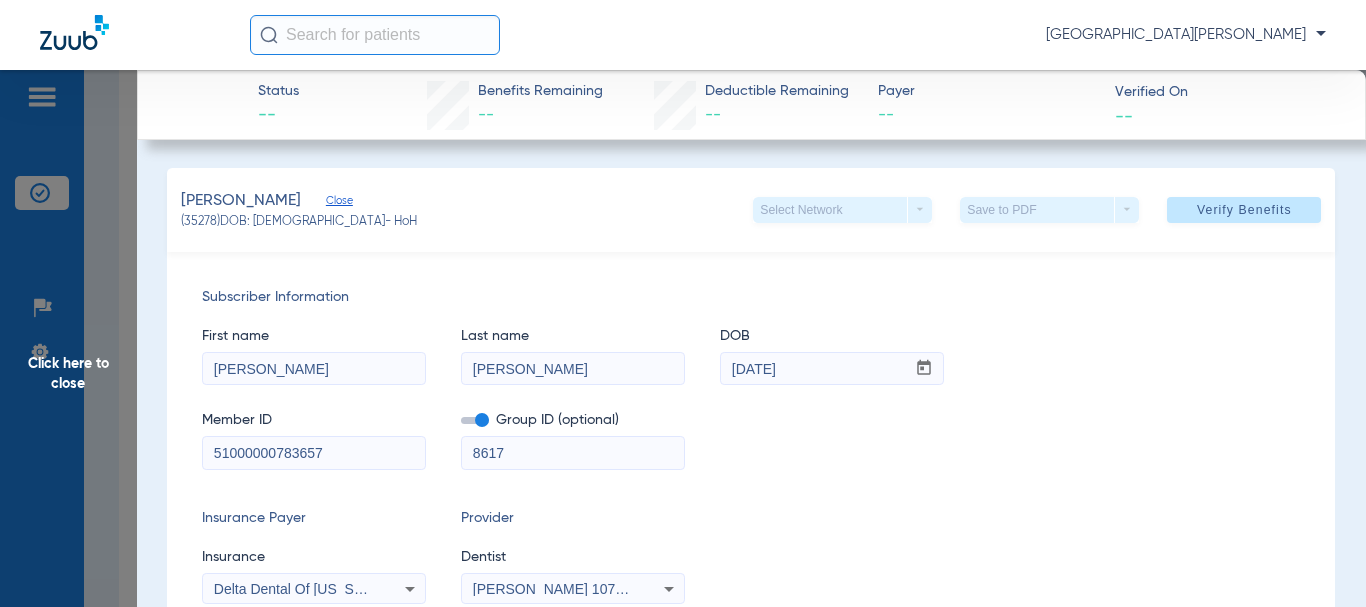 scroll, scrollTop: 200, scrollLeft: 0, axis: vertical 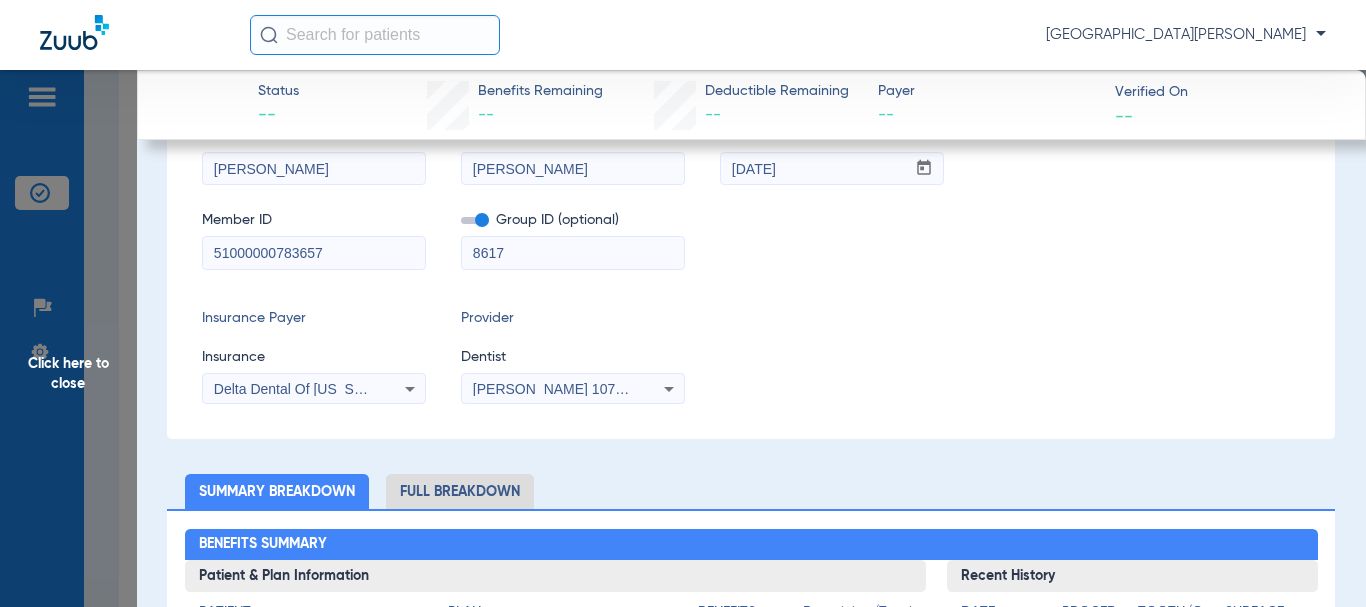 click on "[PERSON_NAME]  1073047551" at bounding box center (571, 389) 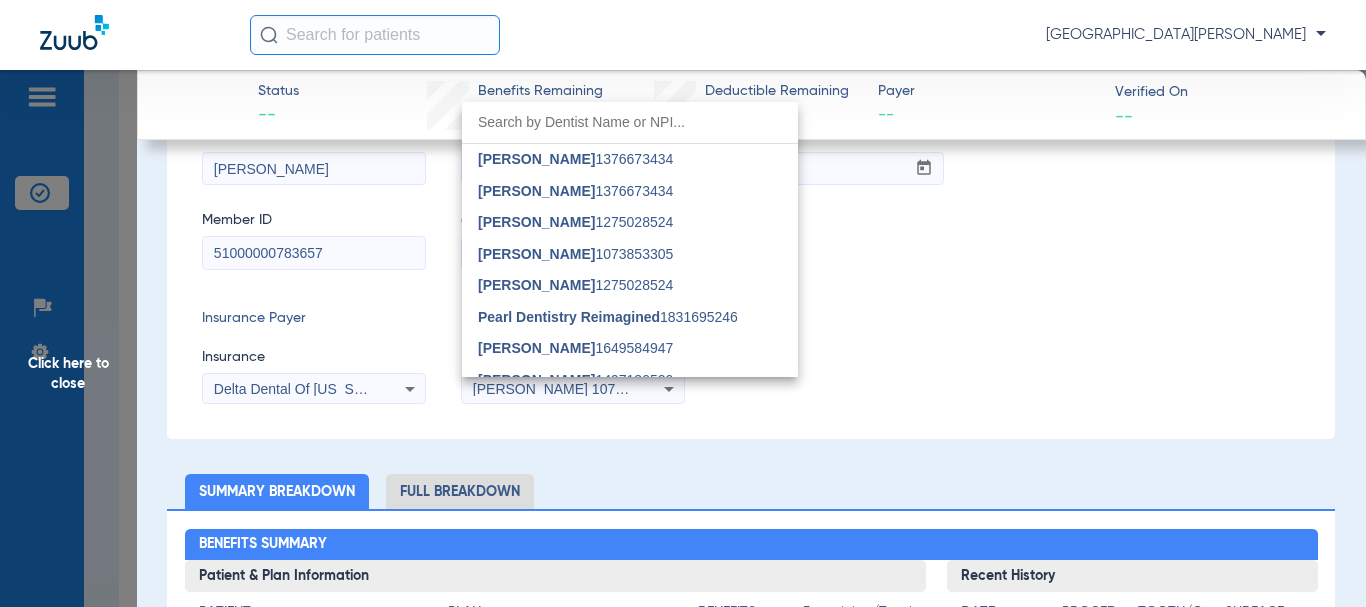scroll, scrollTop: 400, scrollLeft: 0, axis: vertical 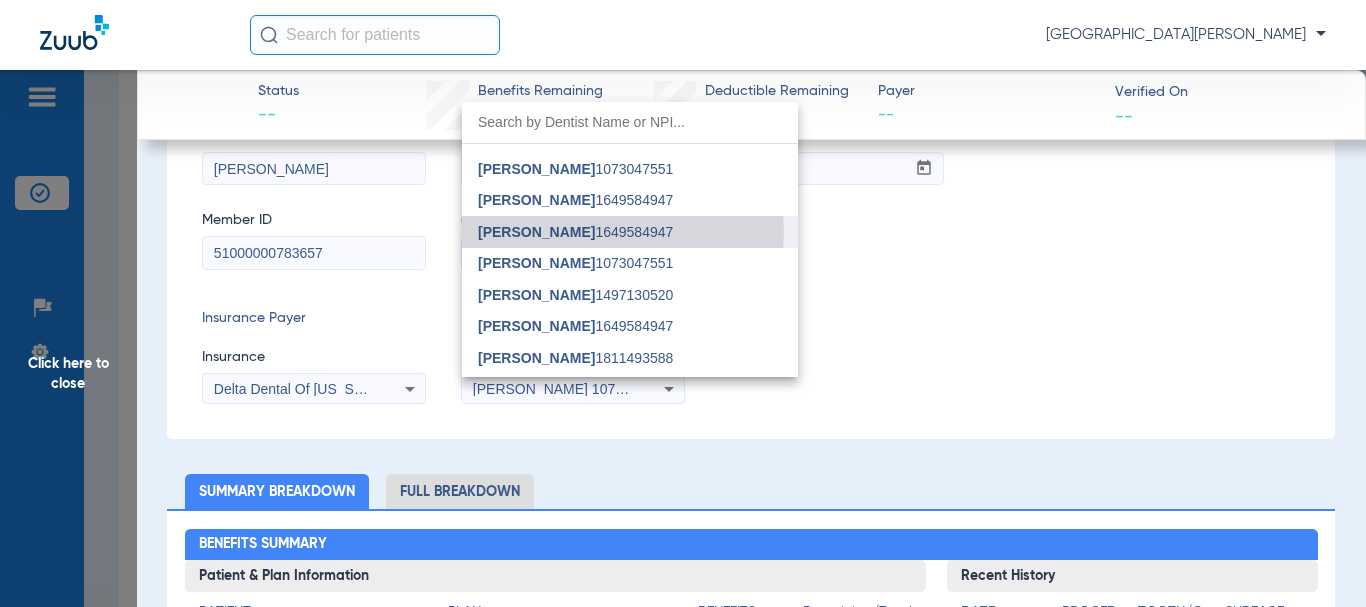 click on "Jenny Gandhi   1649584947" at bounding box center [575, 232] 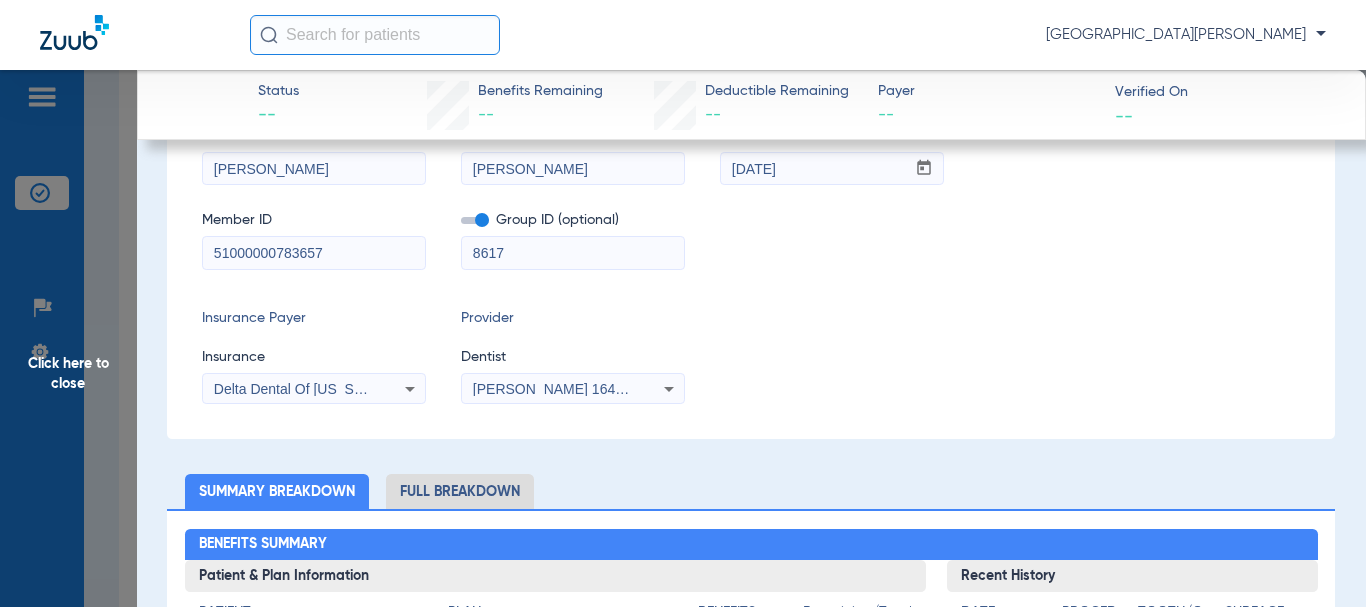 click 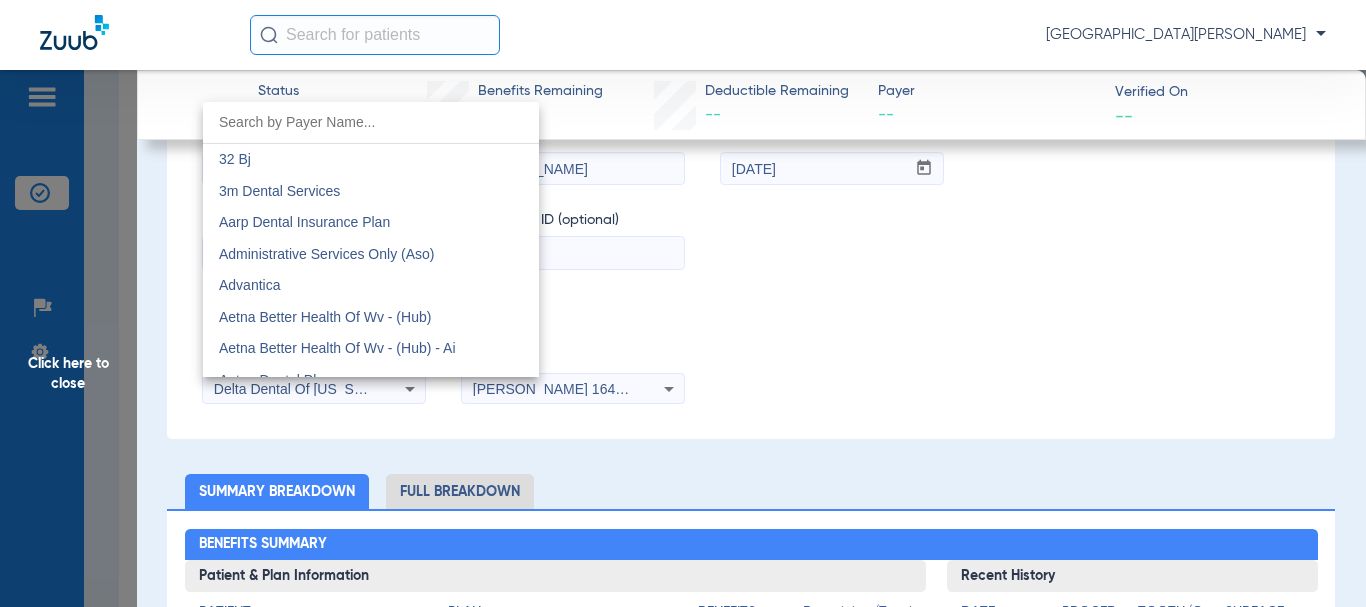 scroll, scrollTop: 5060, scrollLeft: 0, axis: vertical 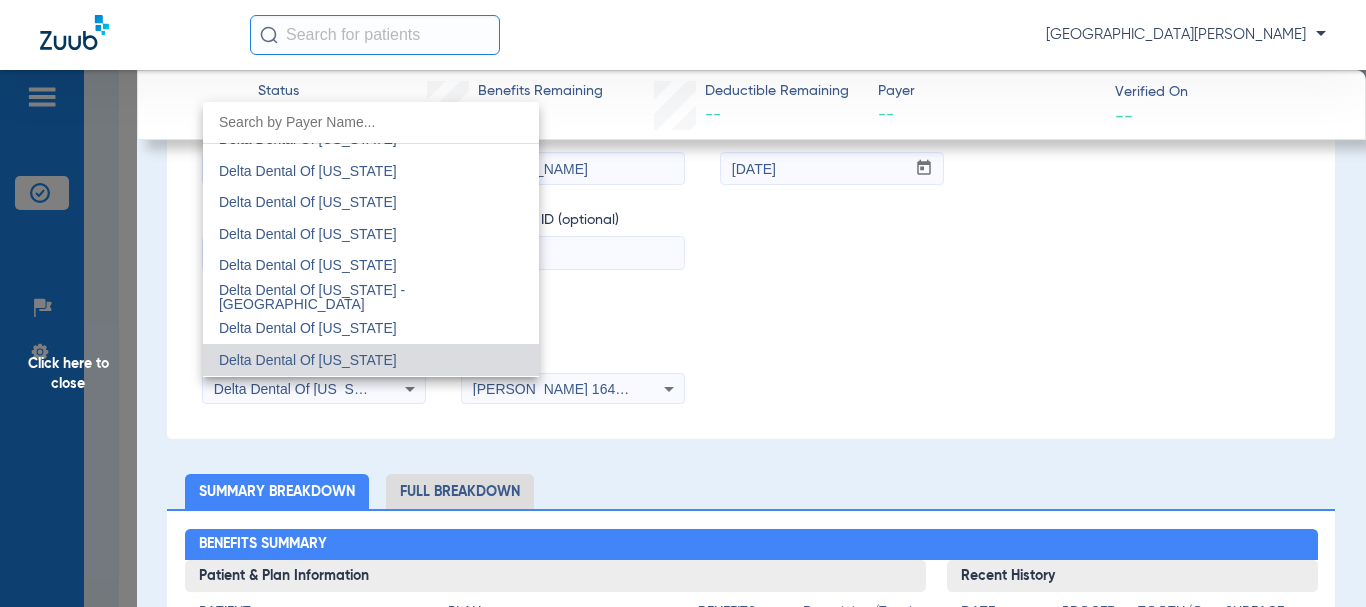 click on "Delta Dental Of Virginia" at bounding box center (371, 360) 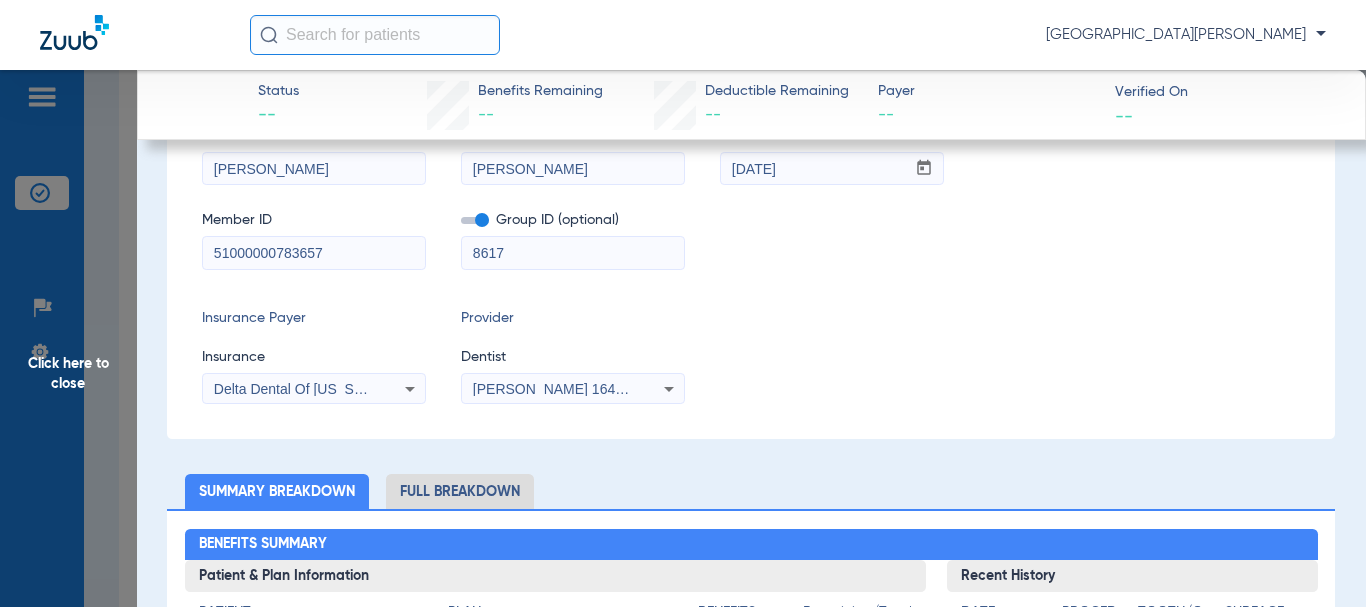 click 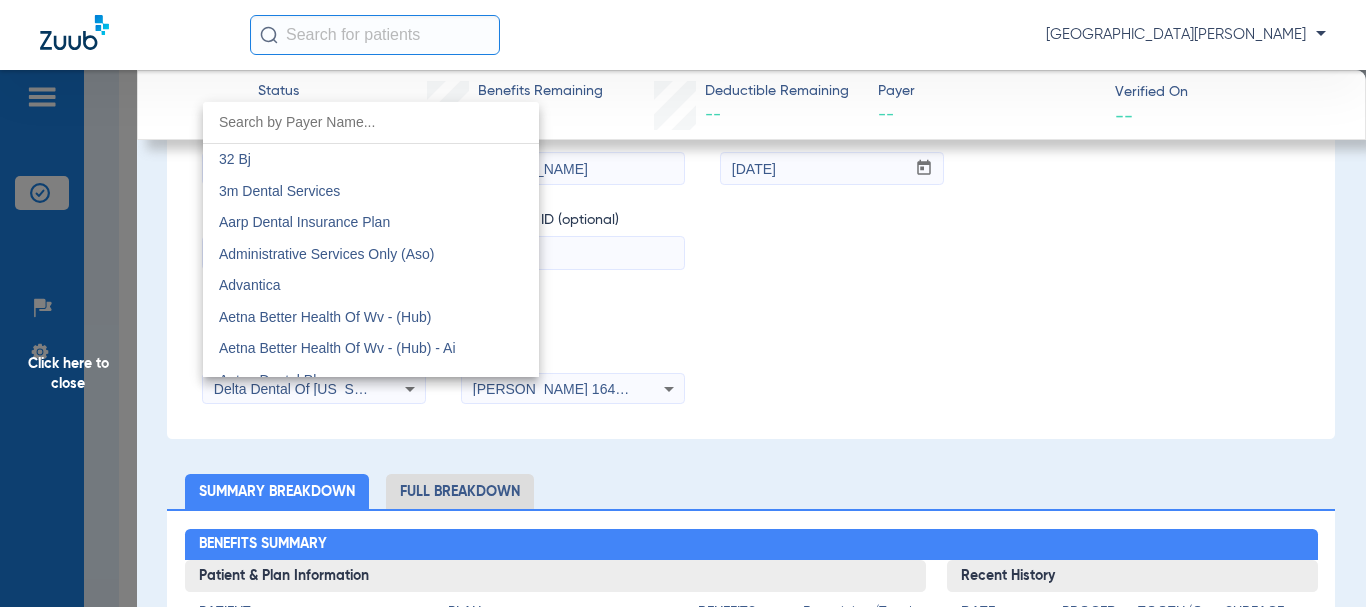 scroll, scrollTop: 5060, scrollLeft: 0, axis: vertical 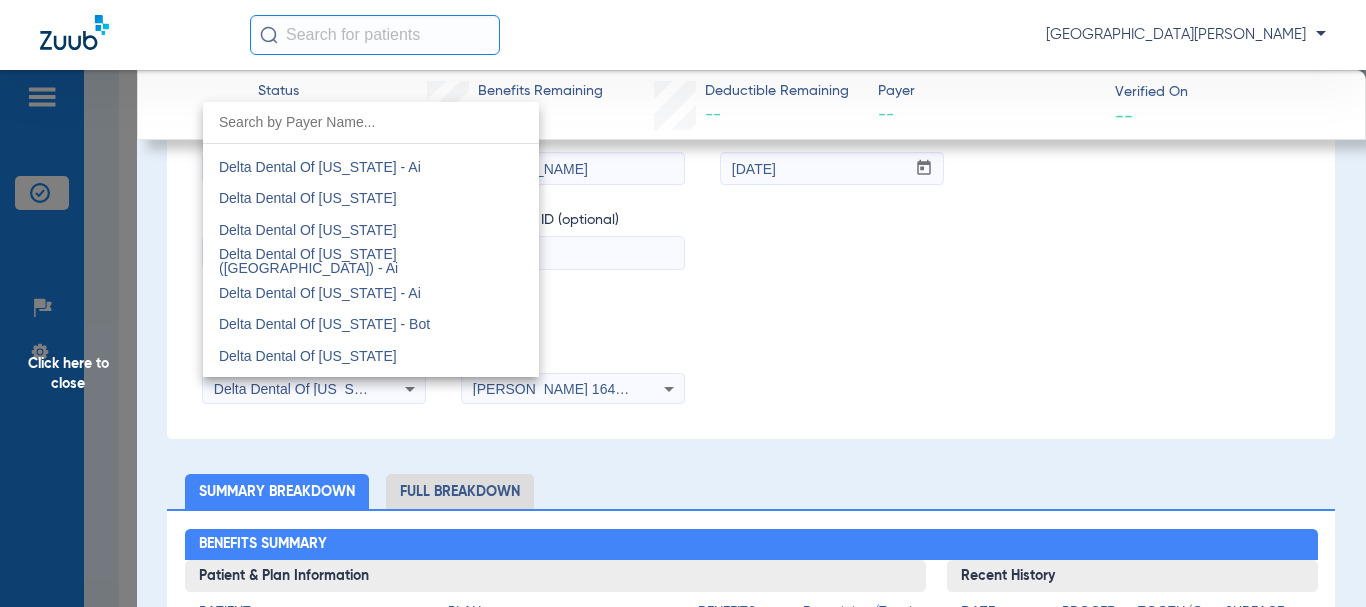 click at bounding box center (683, 303) 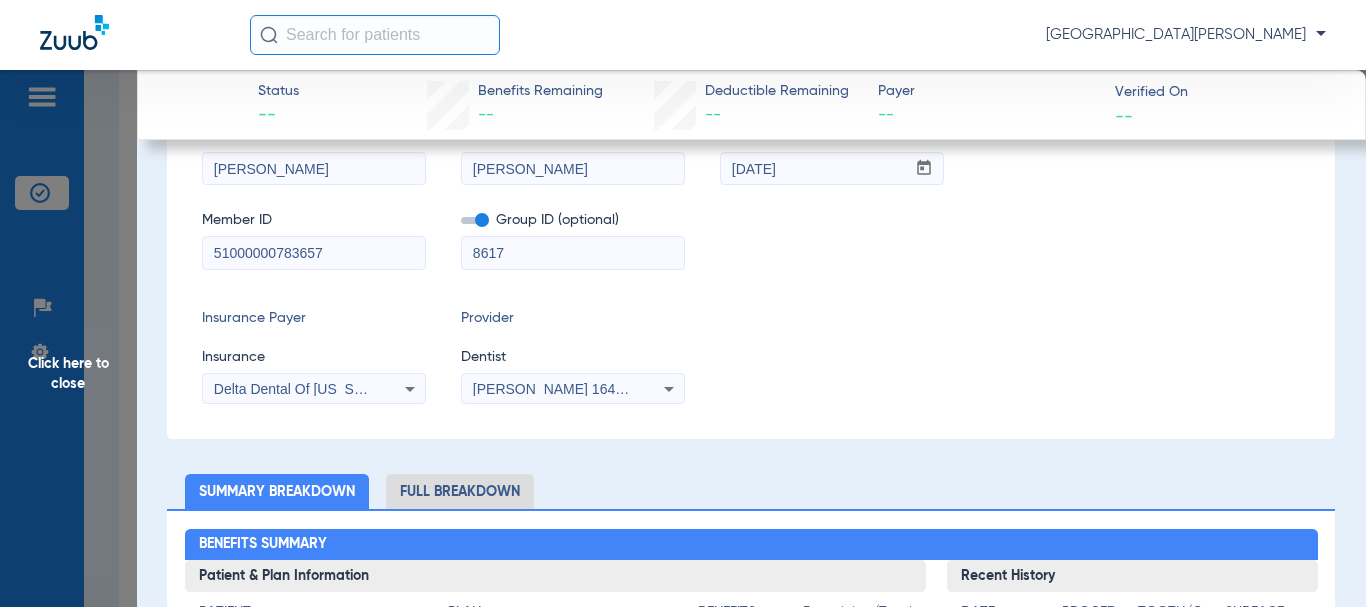 scroll, scrollTop: 0, scrollLeft: 0, axis: both 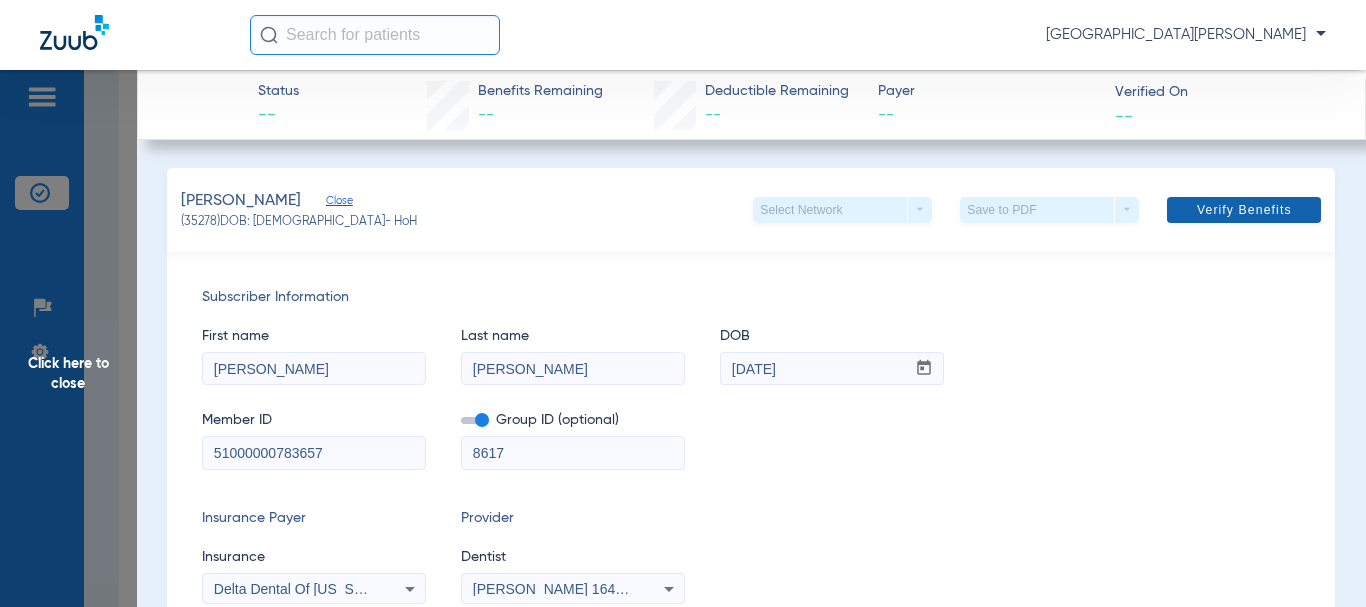 click on "Verify Benefits" 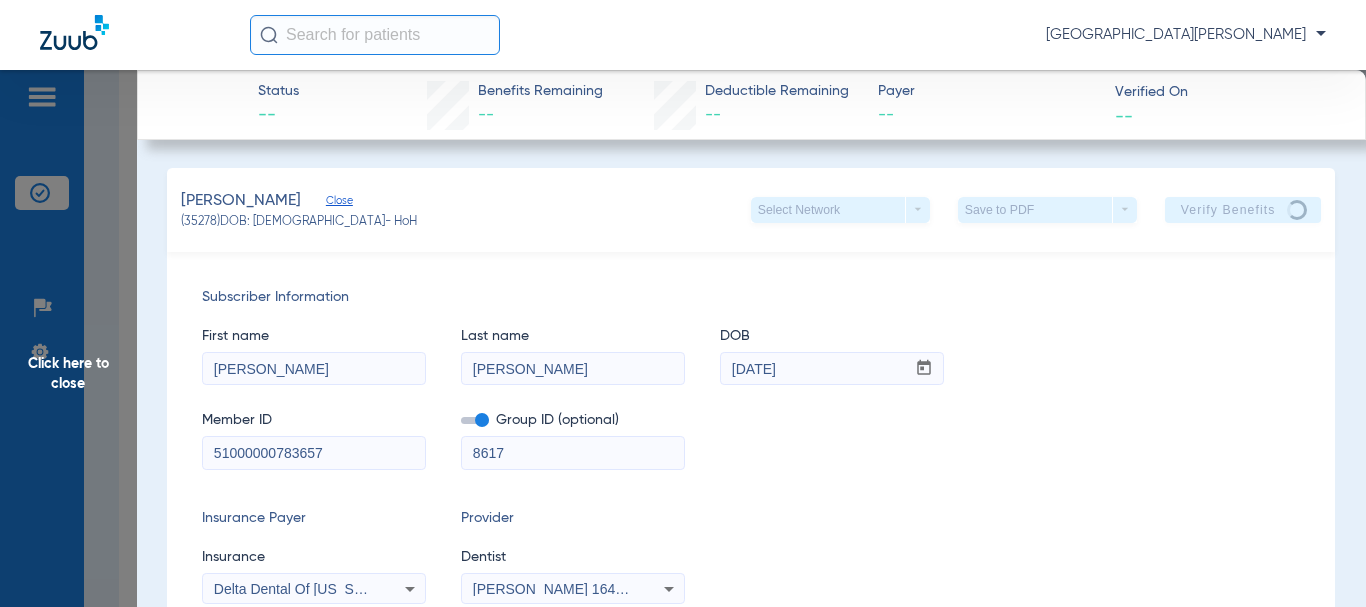 click on "Click here to close" 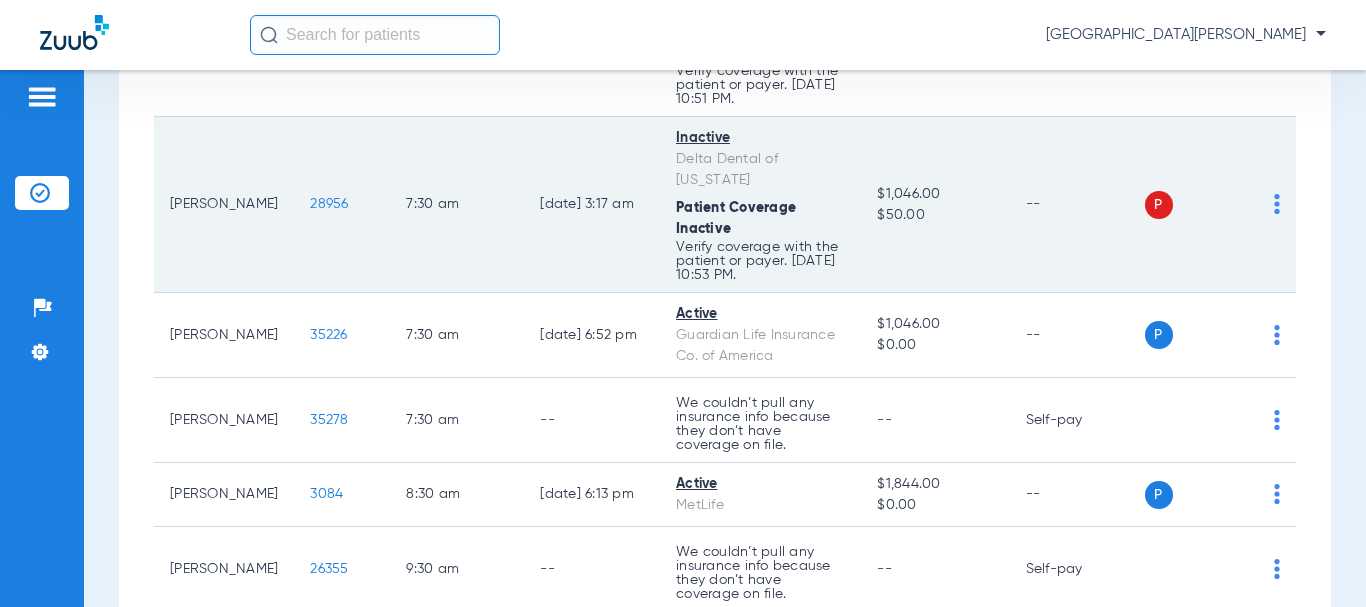 click on "28956" 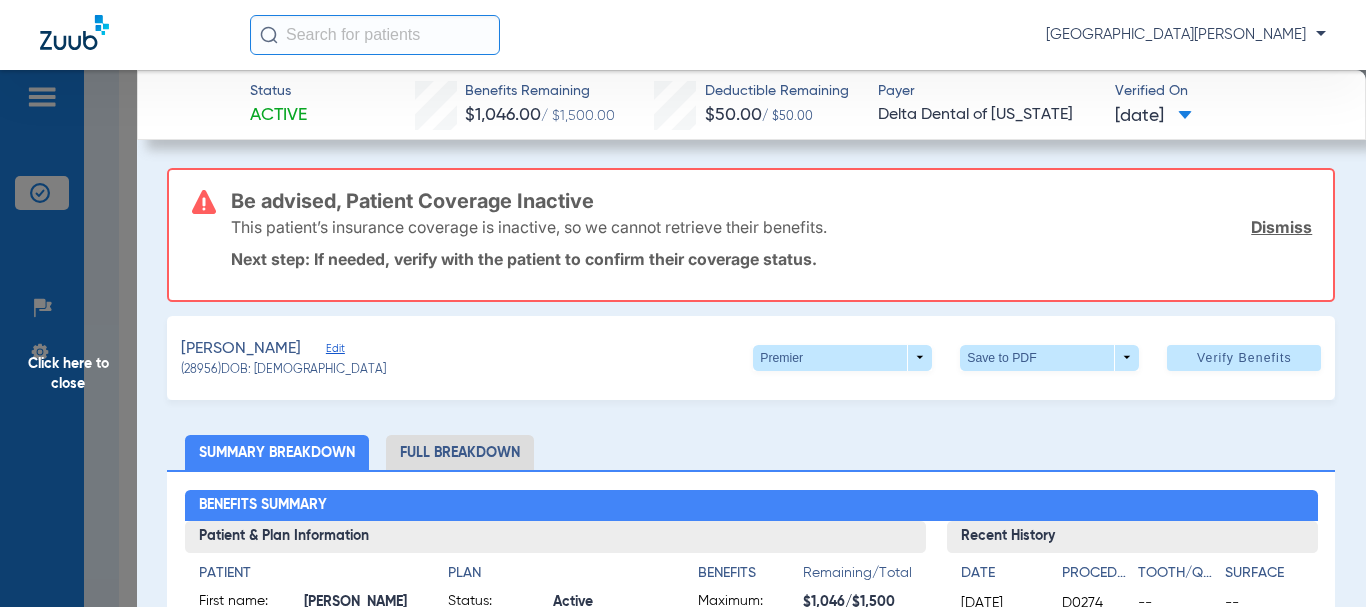 click on "Click here to close" 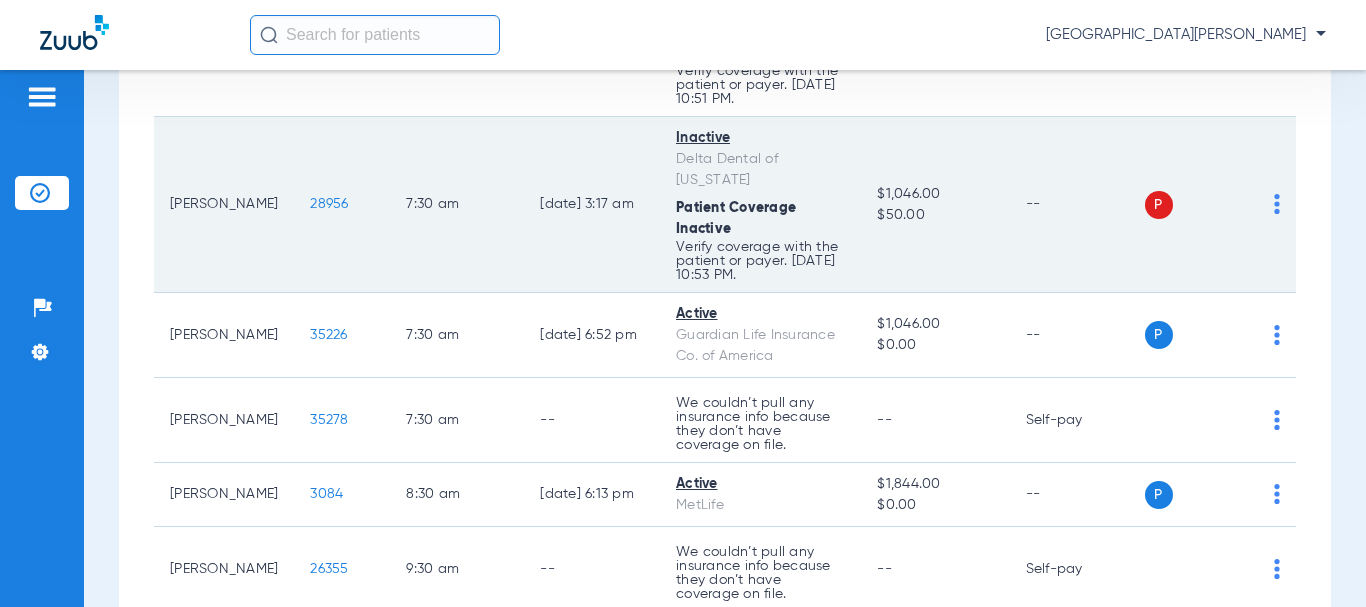 scroll, scrollTop: 200, scrollLeft: 0, axis: vertical 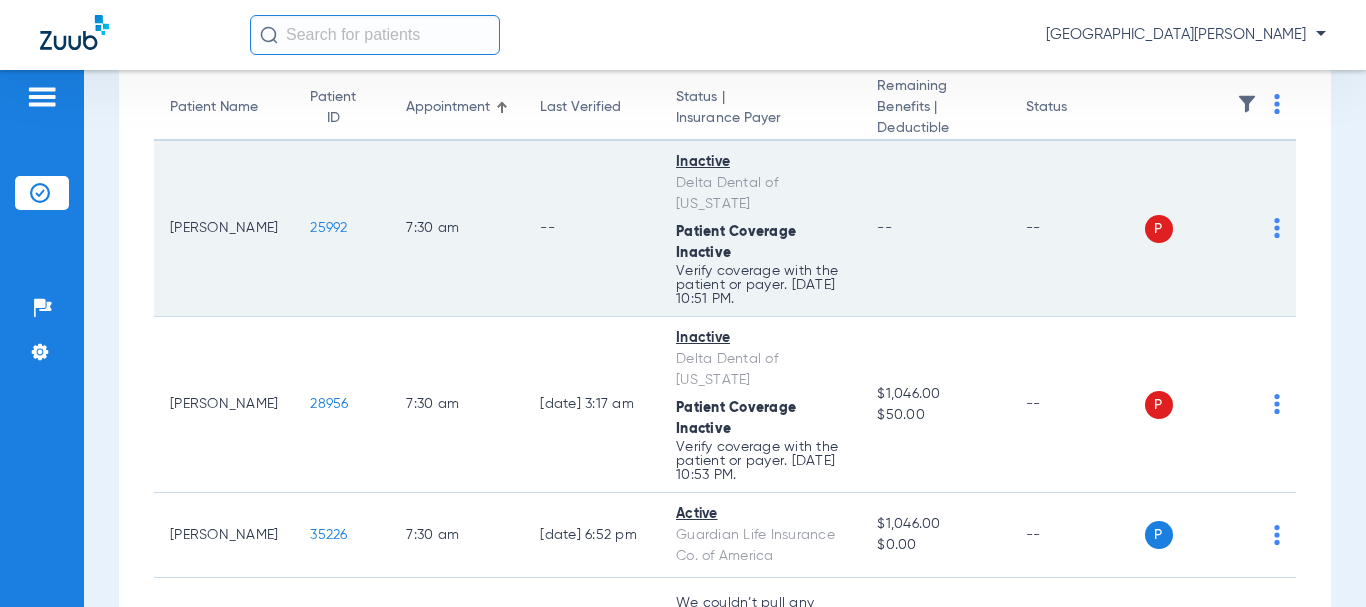 click on "25992" 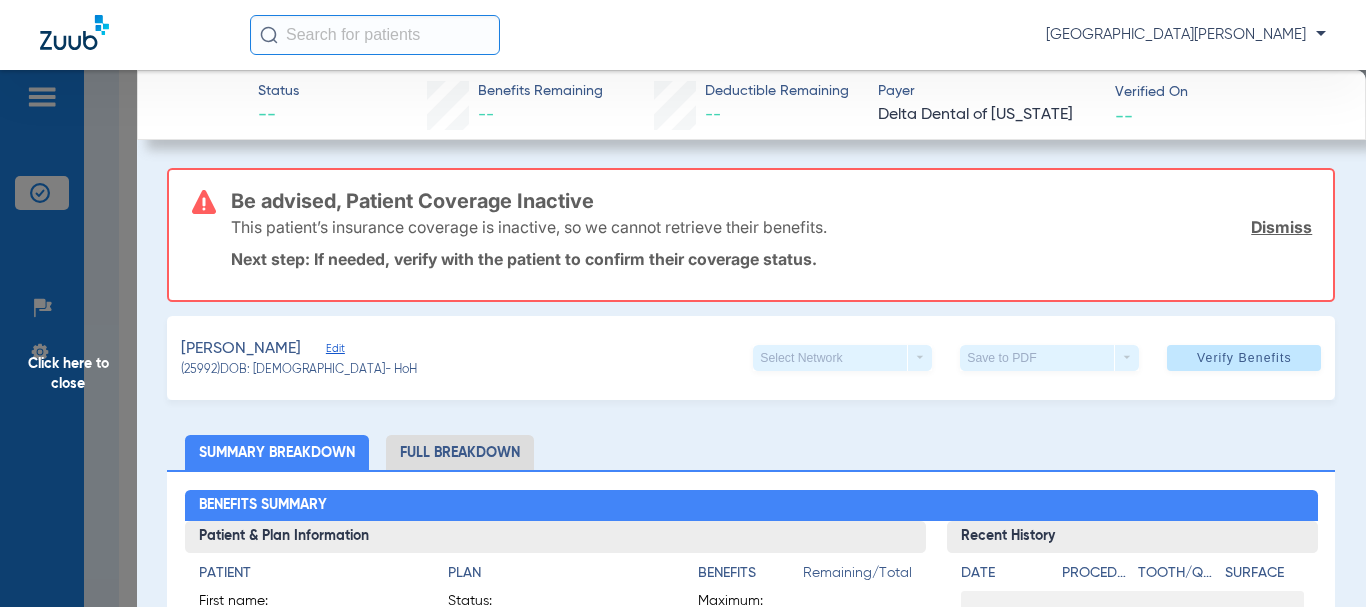 click on "Dismiss" 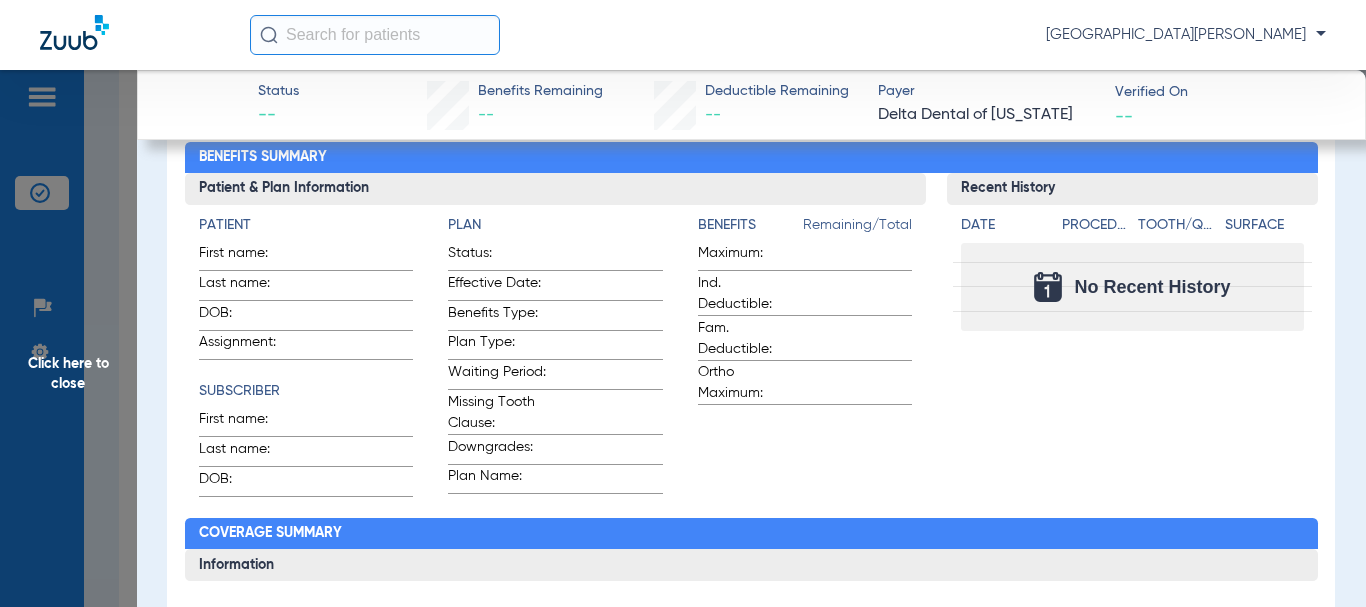 scroll, scrollTop: 0, scrollLeft: 0, axis: both 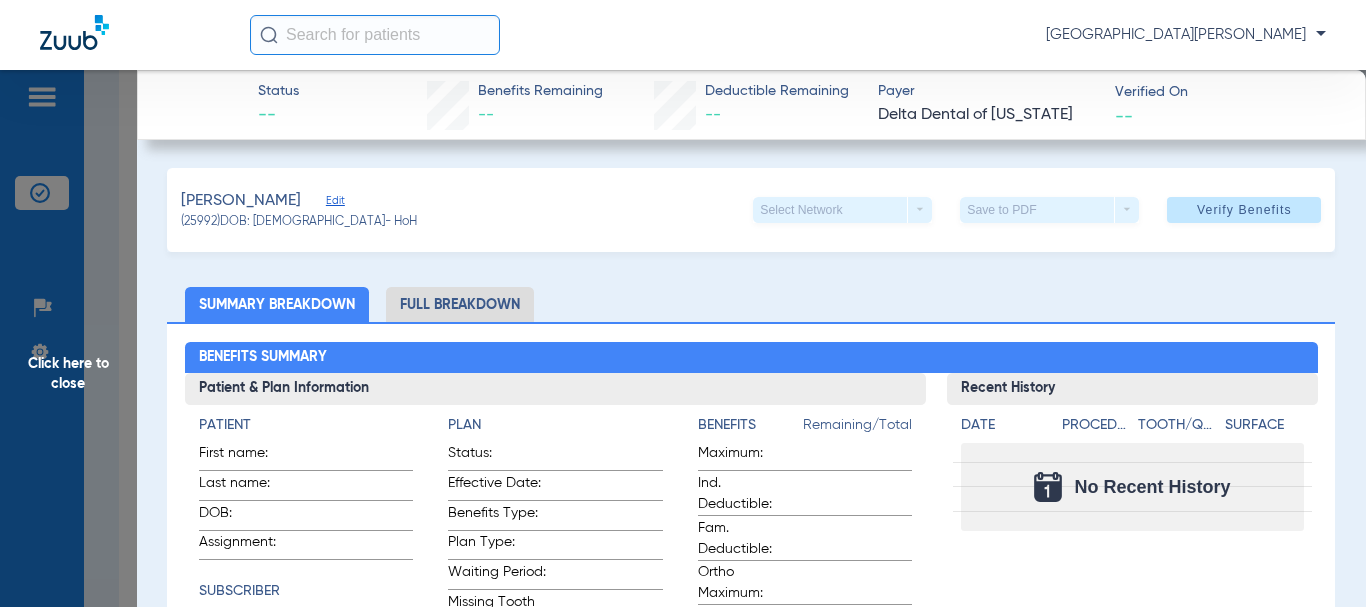 click on "Edit" 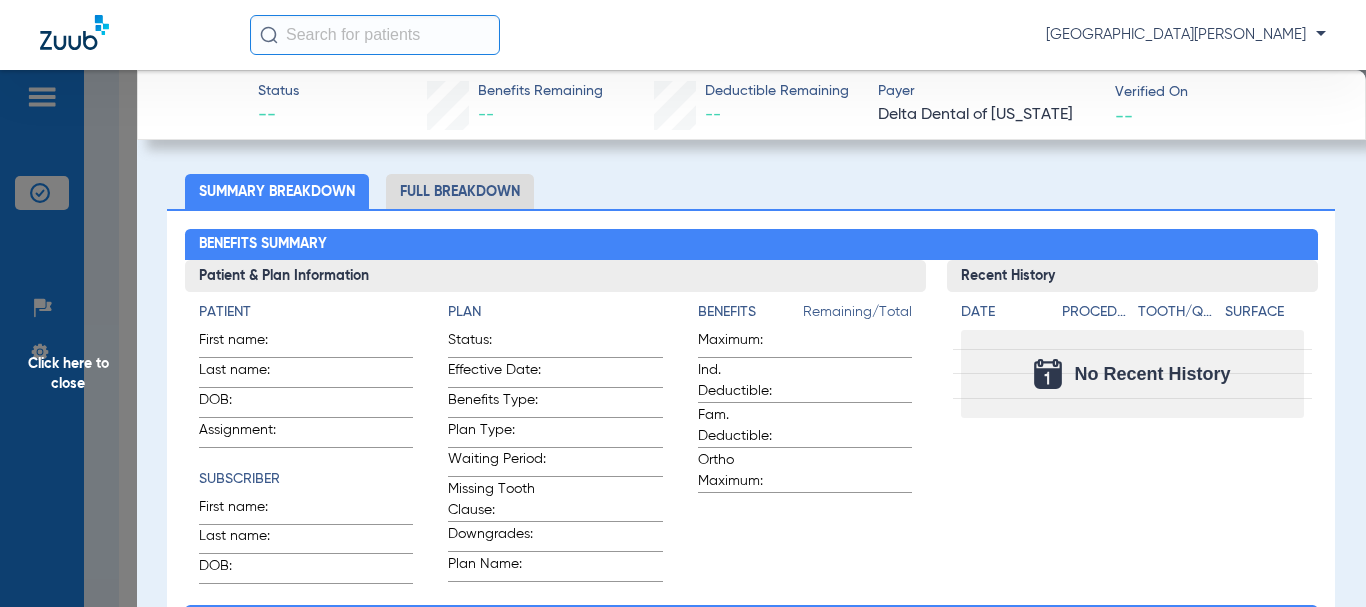 scroll, scrollTop: 0, scrollLeft: 0, axis: both 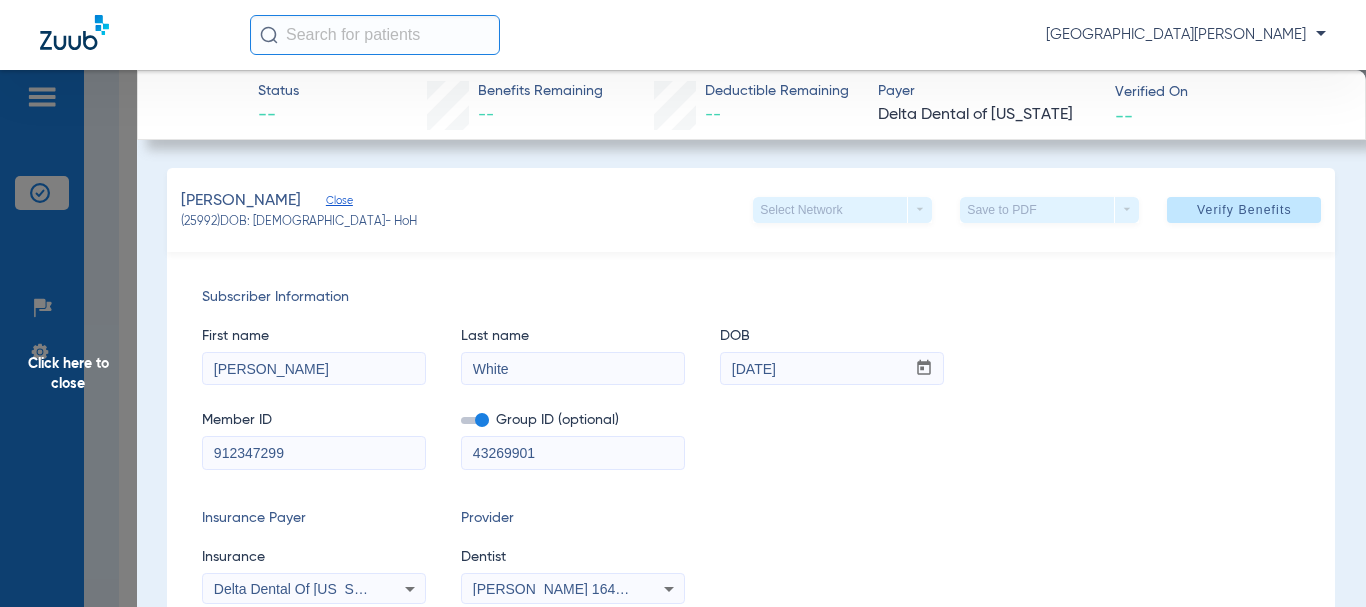 click on "Click here to close" 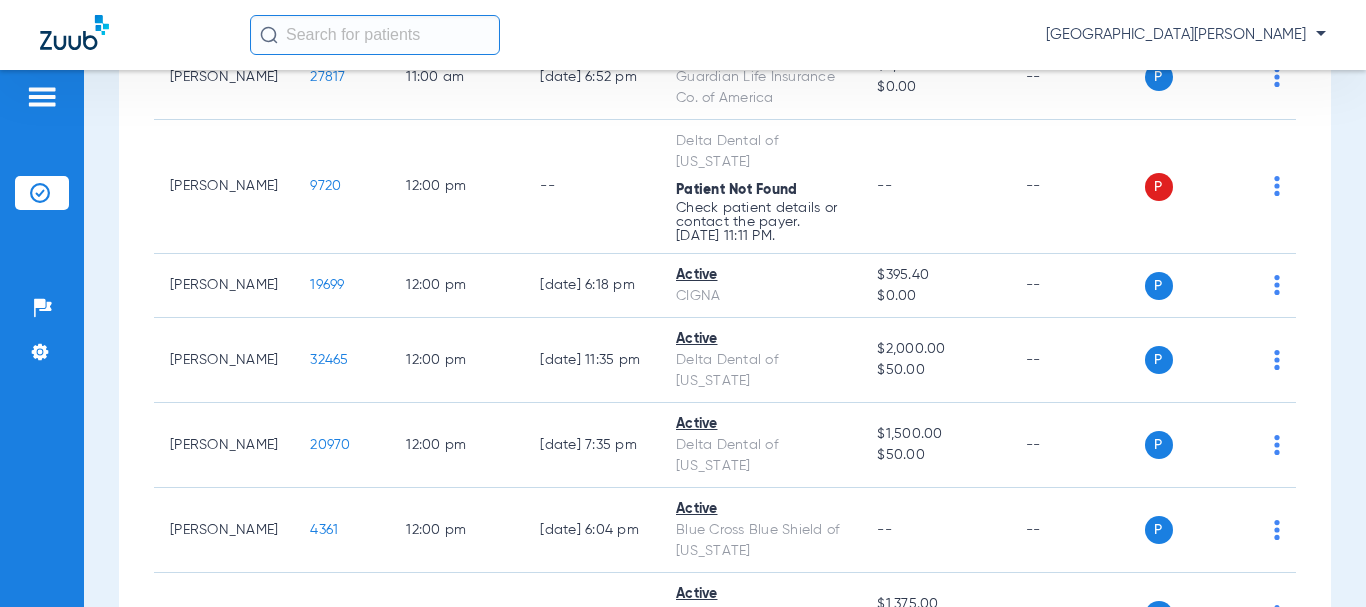 scroll, scrollTop: 1800, scrollLeft: 0, axis: vertical 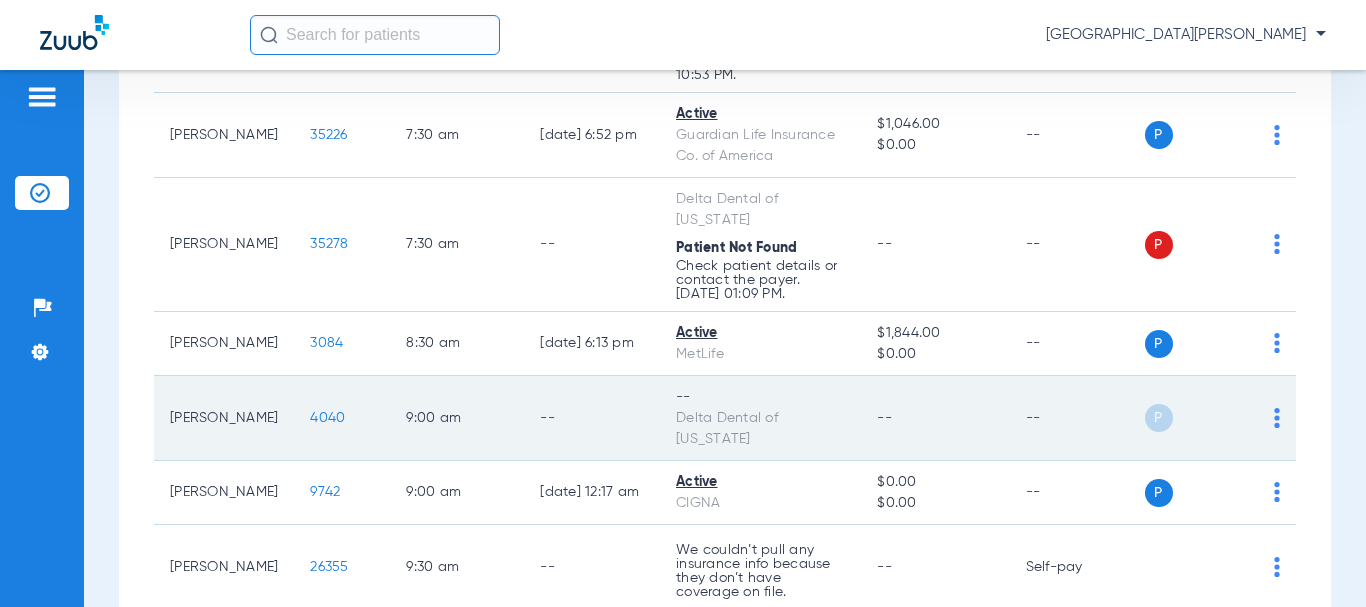 click on "4040" 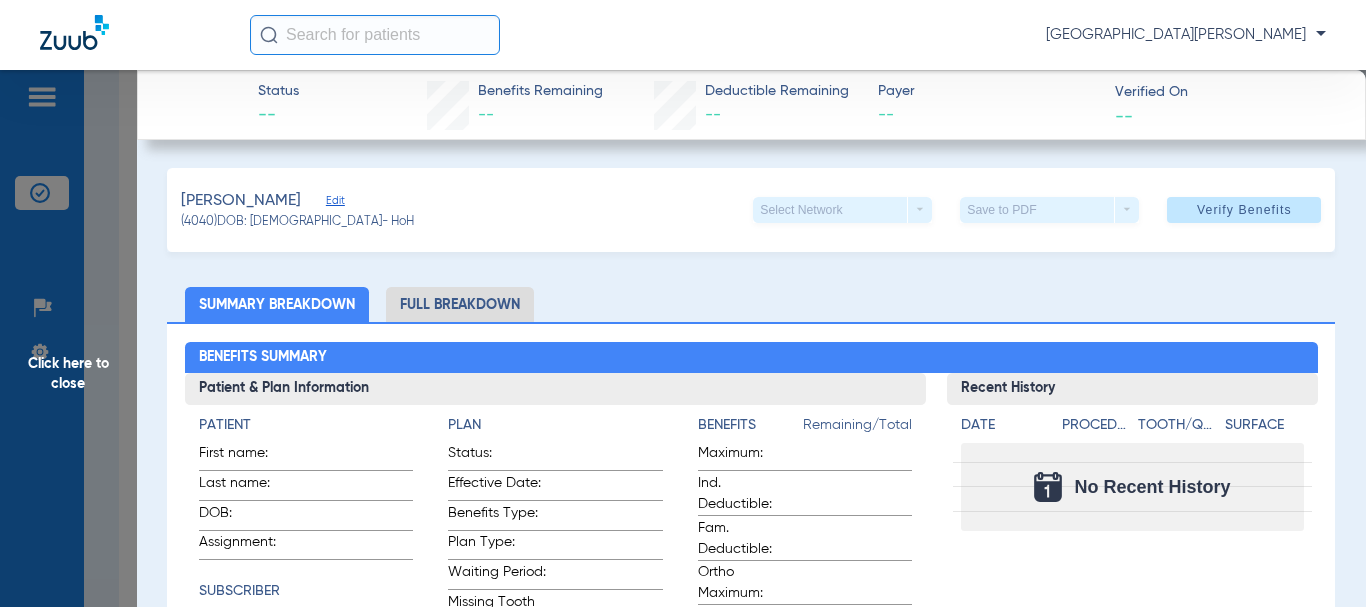 click on "Edit" 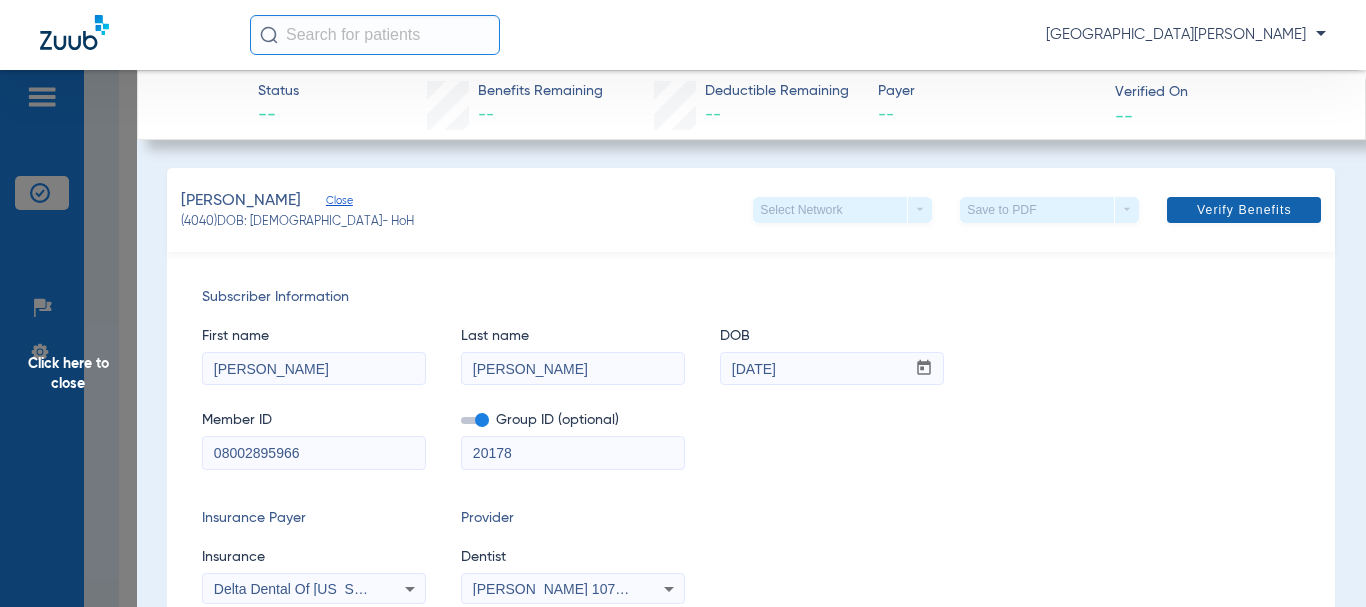 click 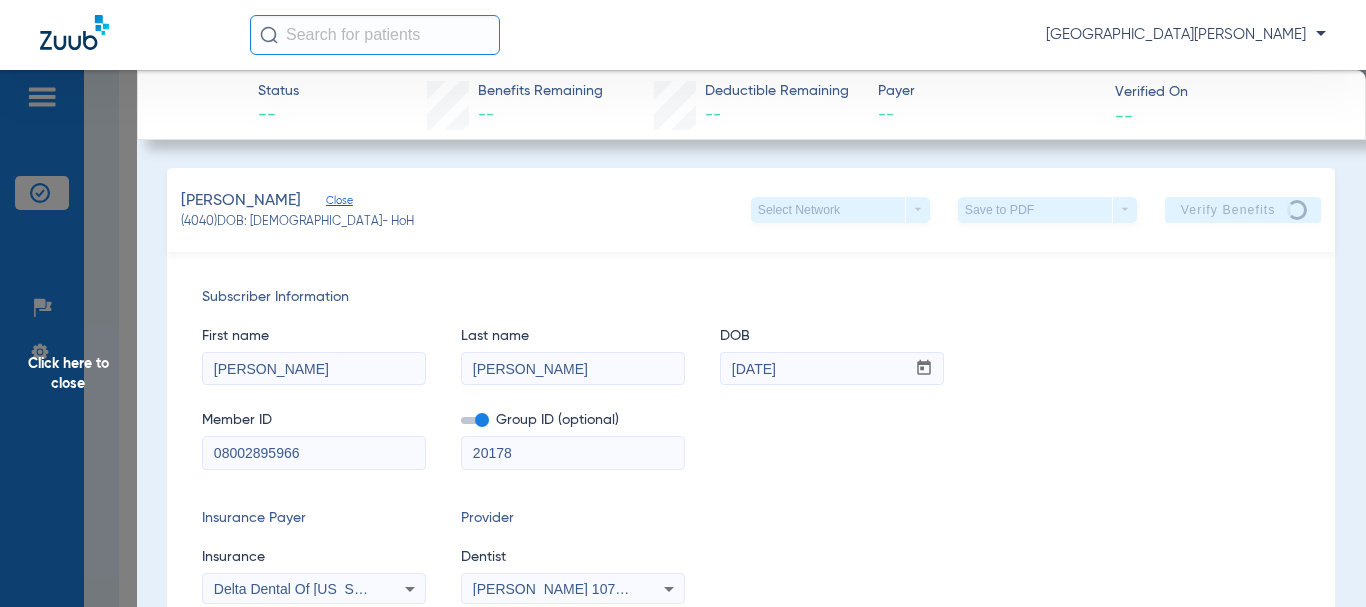click on "Click here to close" 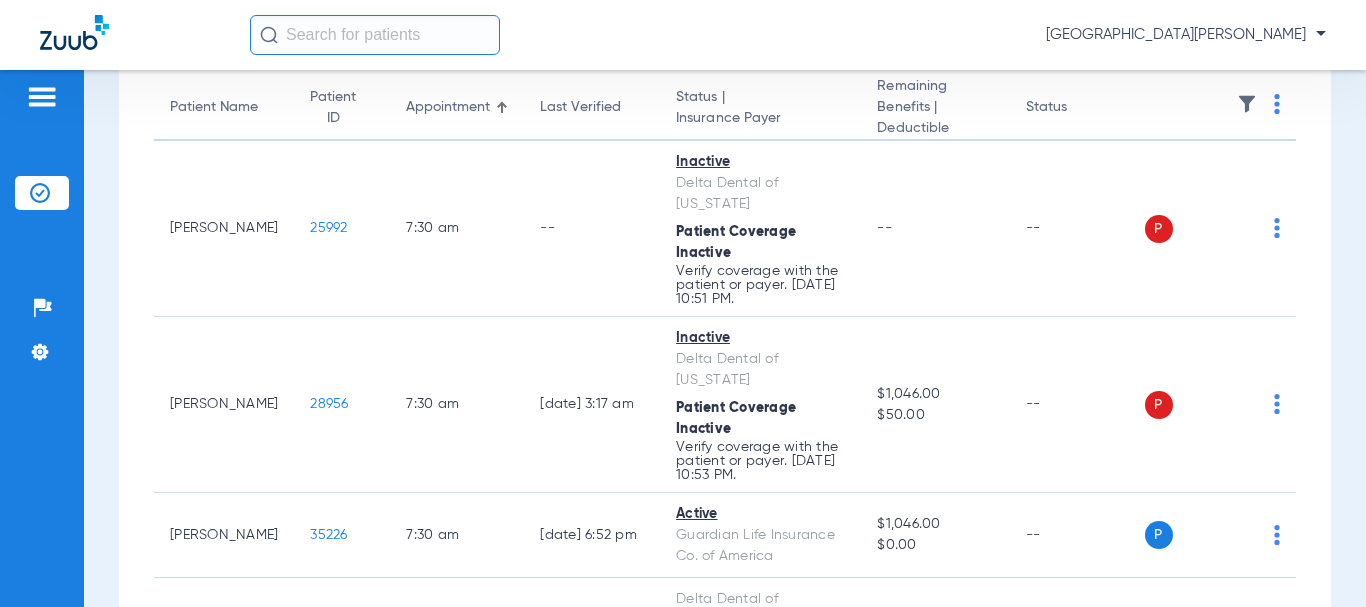 scroll, scrollTop: 100, scrollLeft: 0, axis: vertical 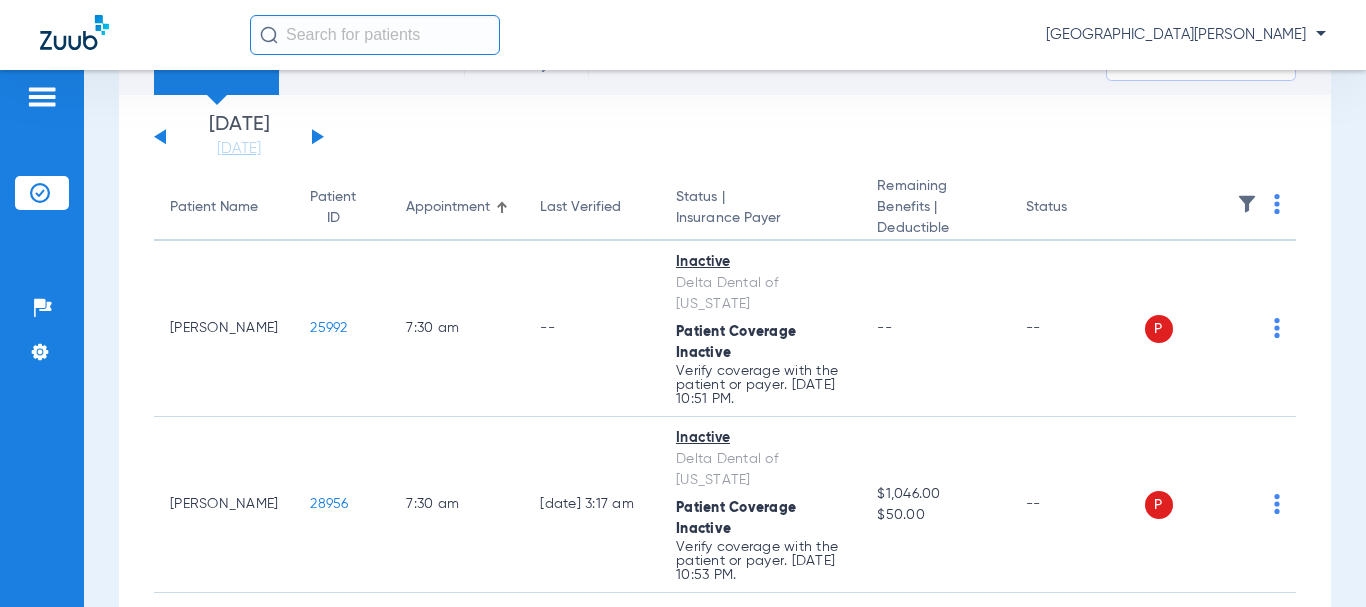 click 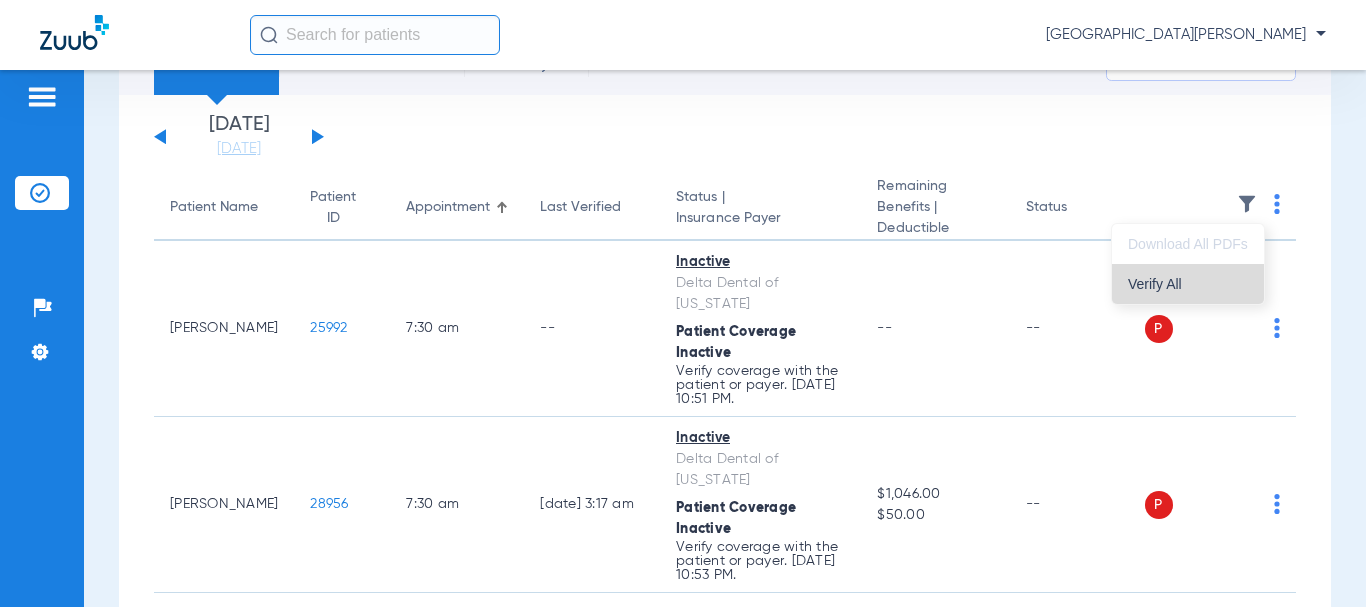 click on "Verify All" at bounding box center [1188, 284] 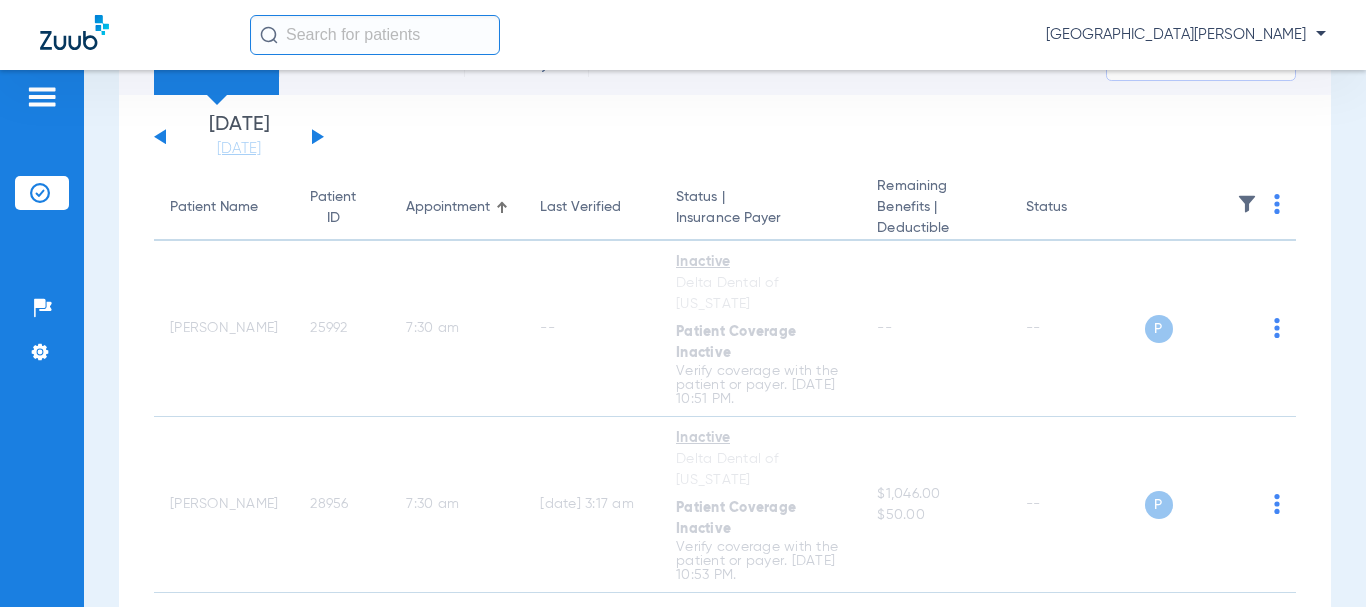 drag, startPoint x: 301, startPoint y: 136, endPoint x: 321, endPoint y: 130, distance: 20.880613 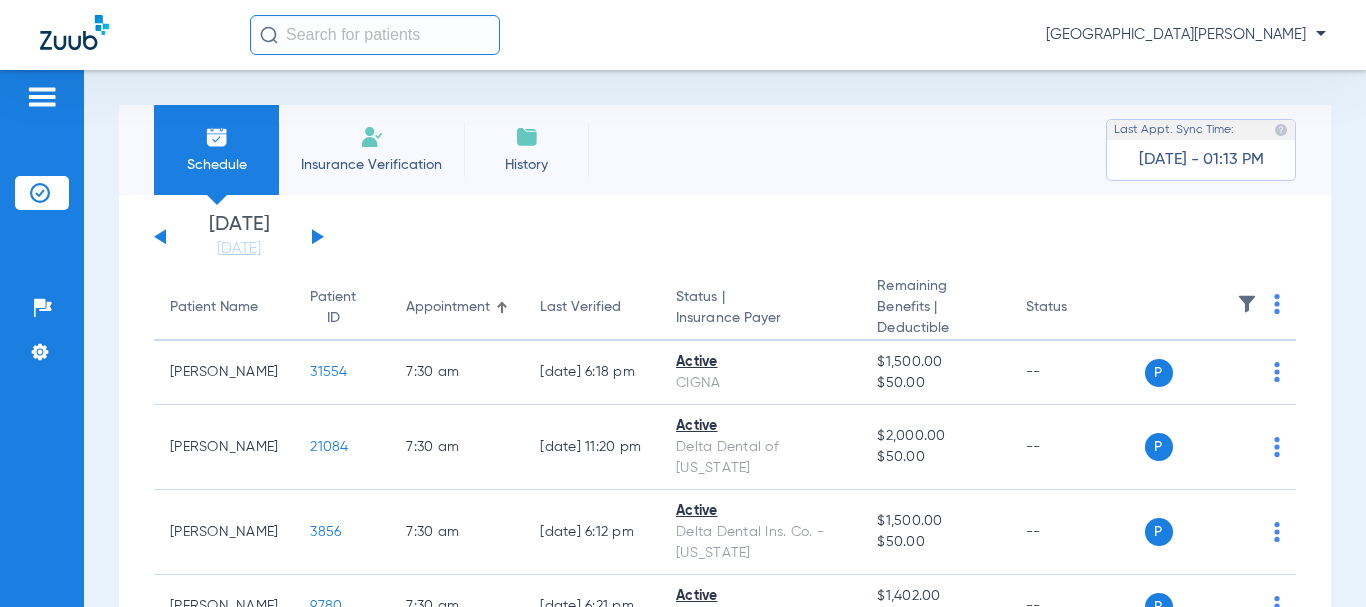 click 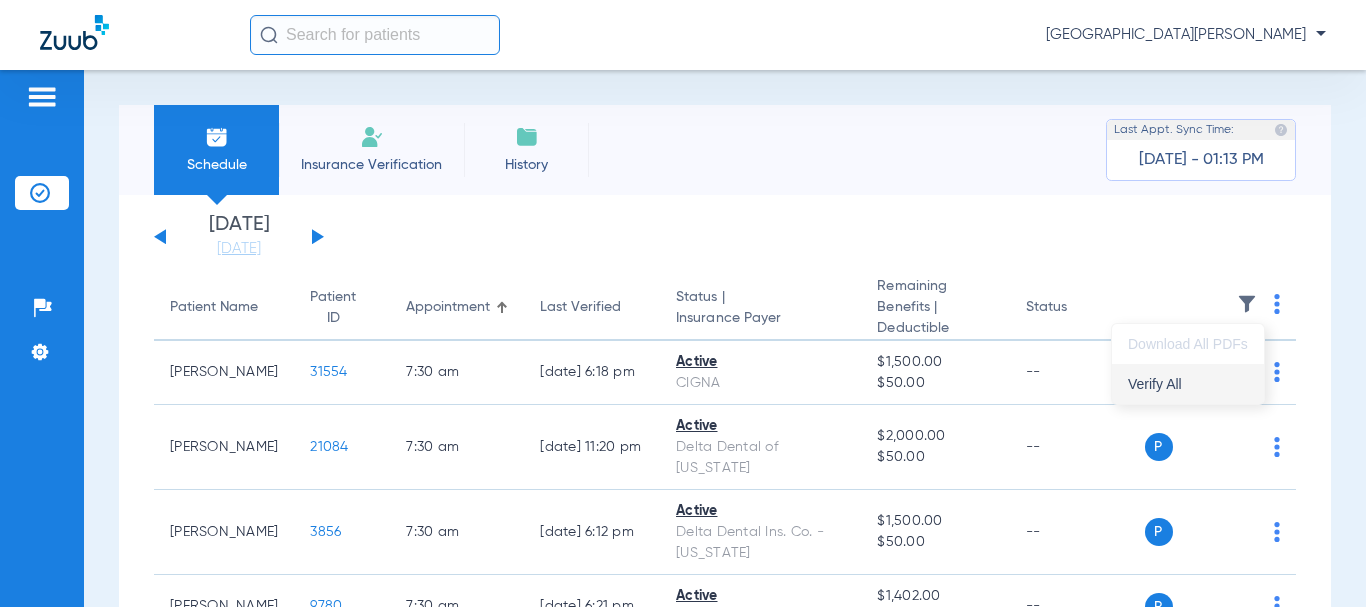 click on "Verify All" at bounding box center [1188, 384] 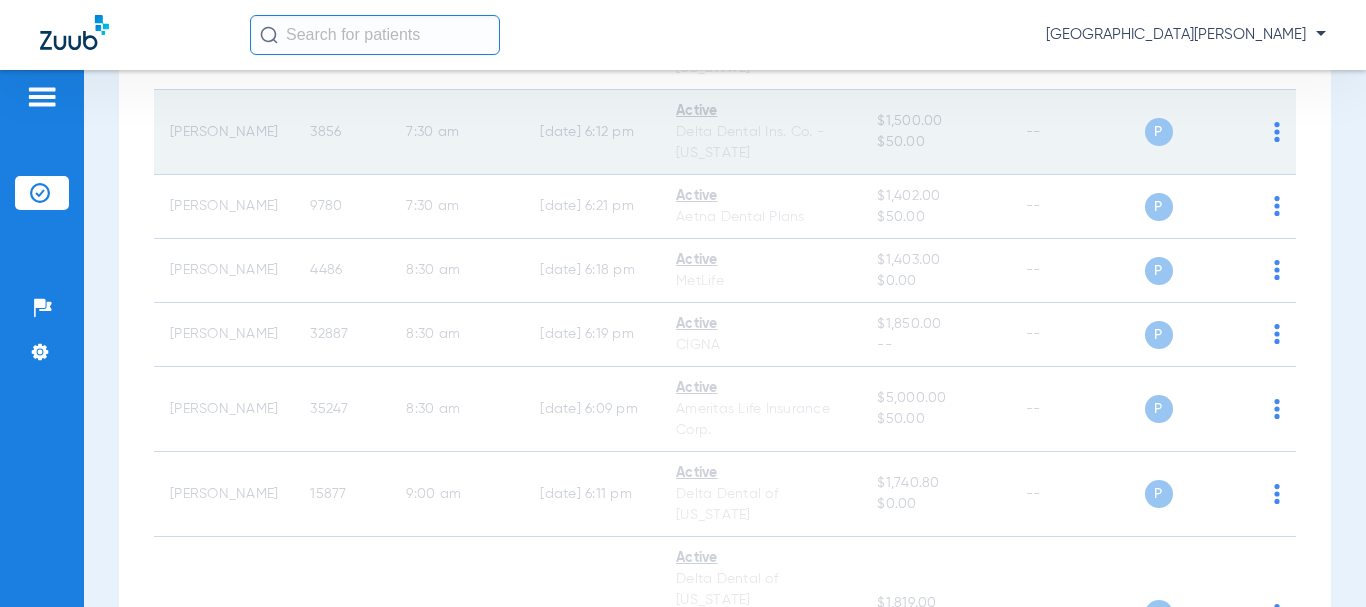 scroll, scrollTop: 0, scrollLeft: 0, axis: both 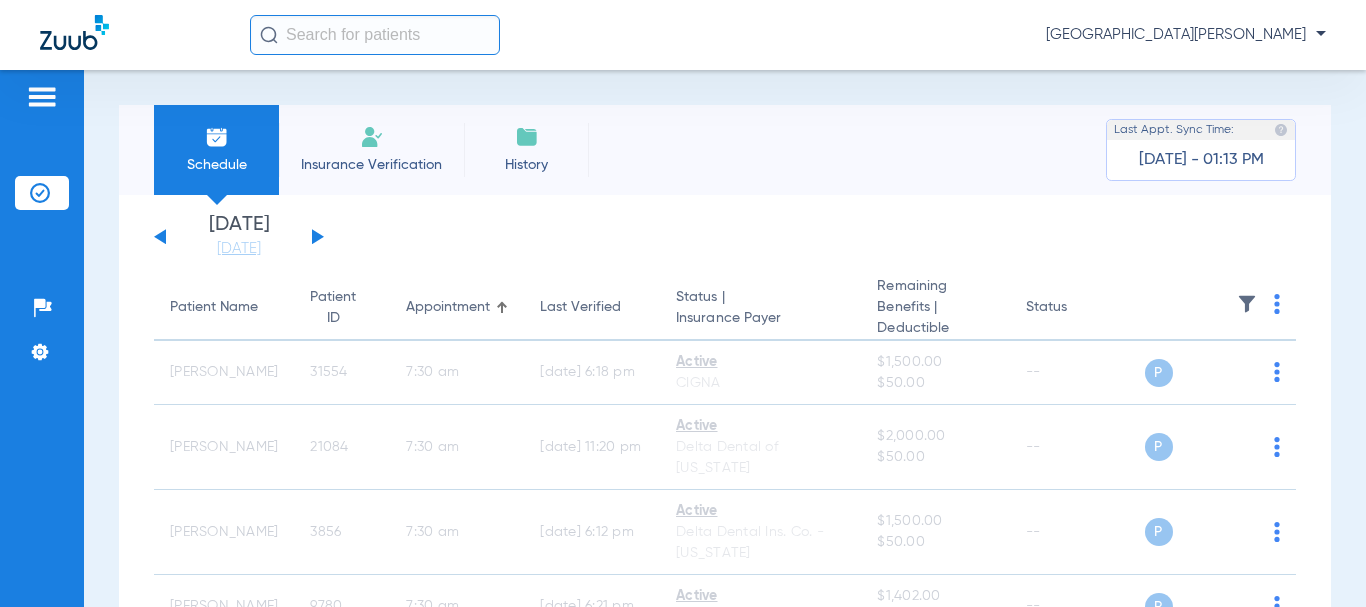 click on "[DATE]   [DATE]   [DATE]   [DATE]   [DATE]   [DATE]   [DATE]   [DATE]   [DATE]   [DATE]   [DATE]   [DATE]   [DATE]   [DATE]   [DATE]   [DATE]   [DATE]   [DATE]   [DATE]   [DATE]   [DATE]   [DATE]   [DATE]   [DATE]   [DATE]   [DATE]   [DATE]   [DATE]   [DATE]   [DATE]   [DATE]   [DATE]   [DATE]   [DATE]   [DATE]   [DATE]   [DATE]   [DATE]   [DATE]   [DATE]   [DATE]   [DATE]   [DATE]   [DATE]" 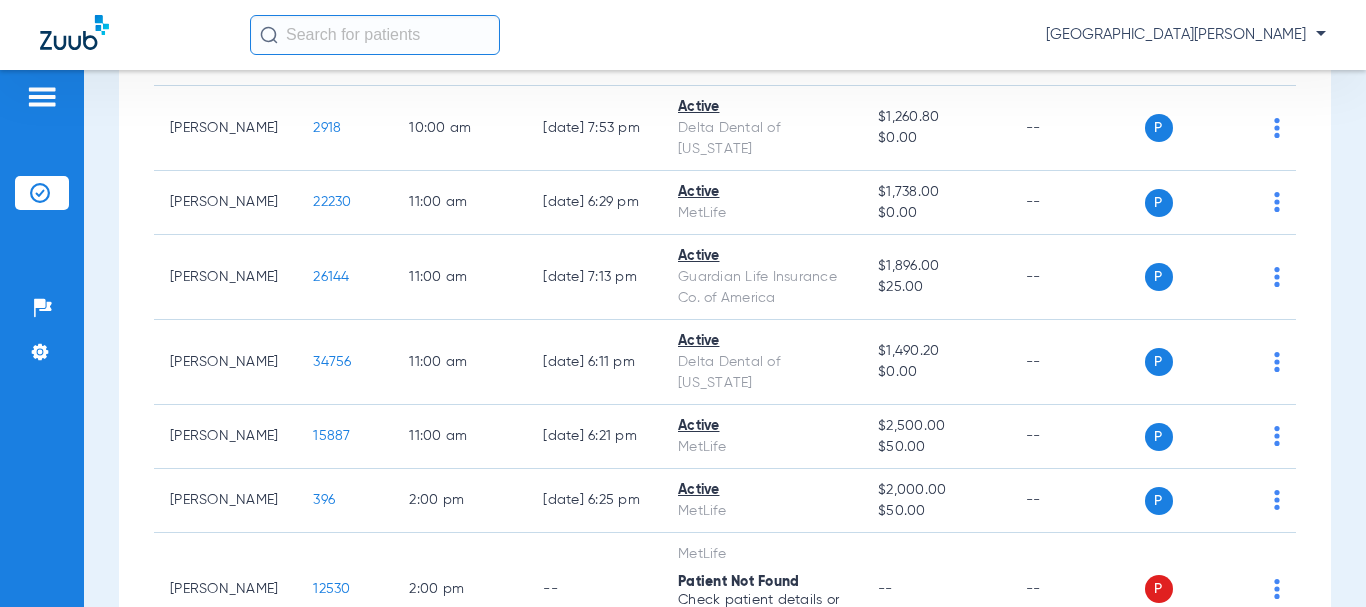scroll, scrollTop: 1498, scrollLeft: 0, axis: vertical 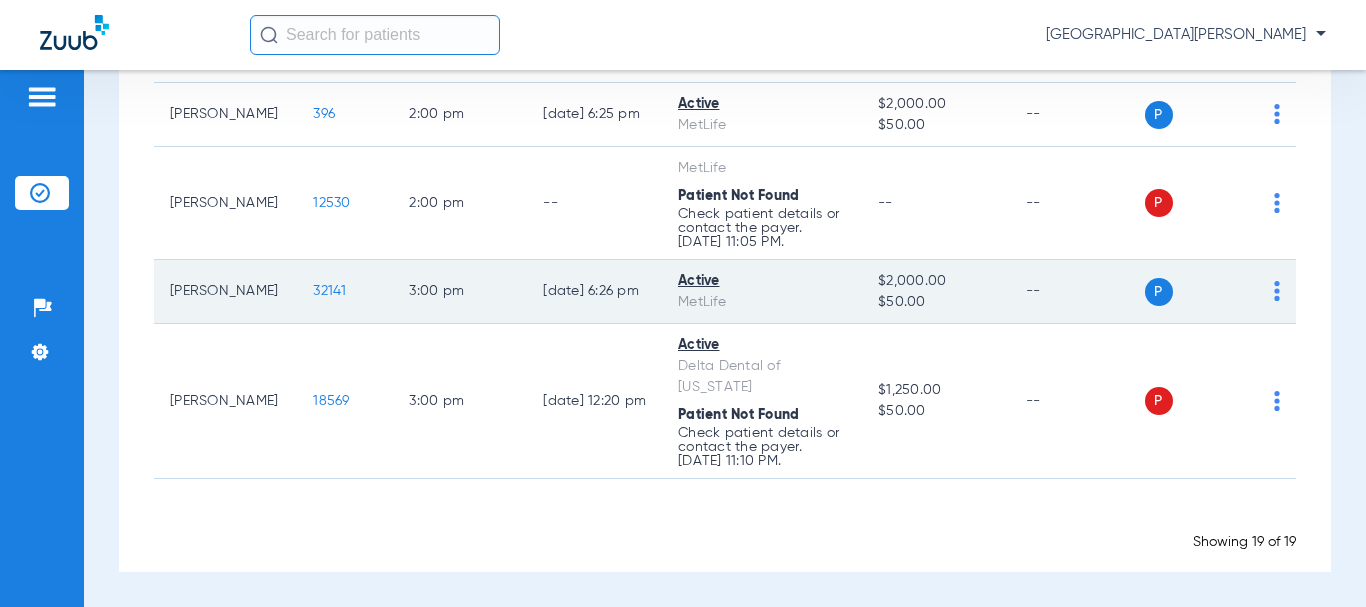 click on "32141" 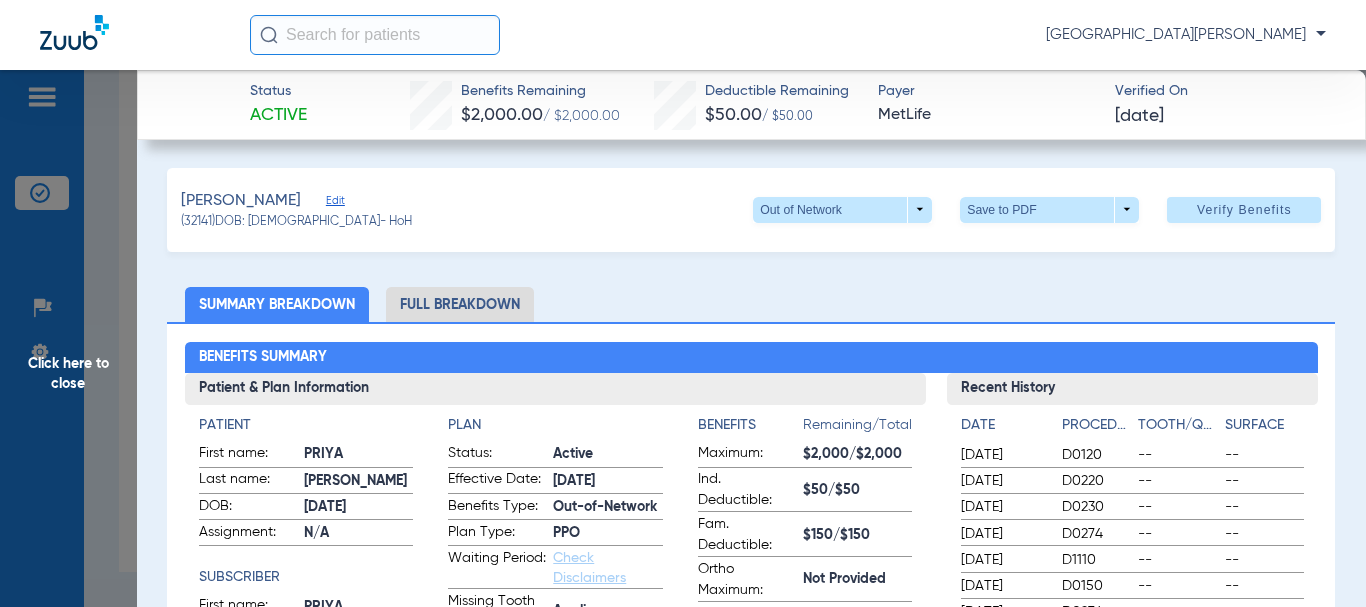 drag, startPoint x: 121, startPoint y: 14, endPoint x: 1182, endPoint y: 294, distance: 1097.3245 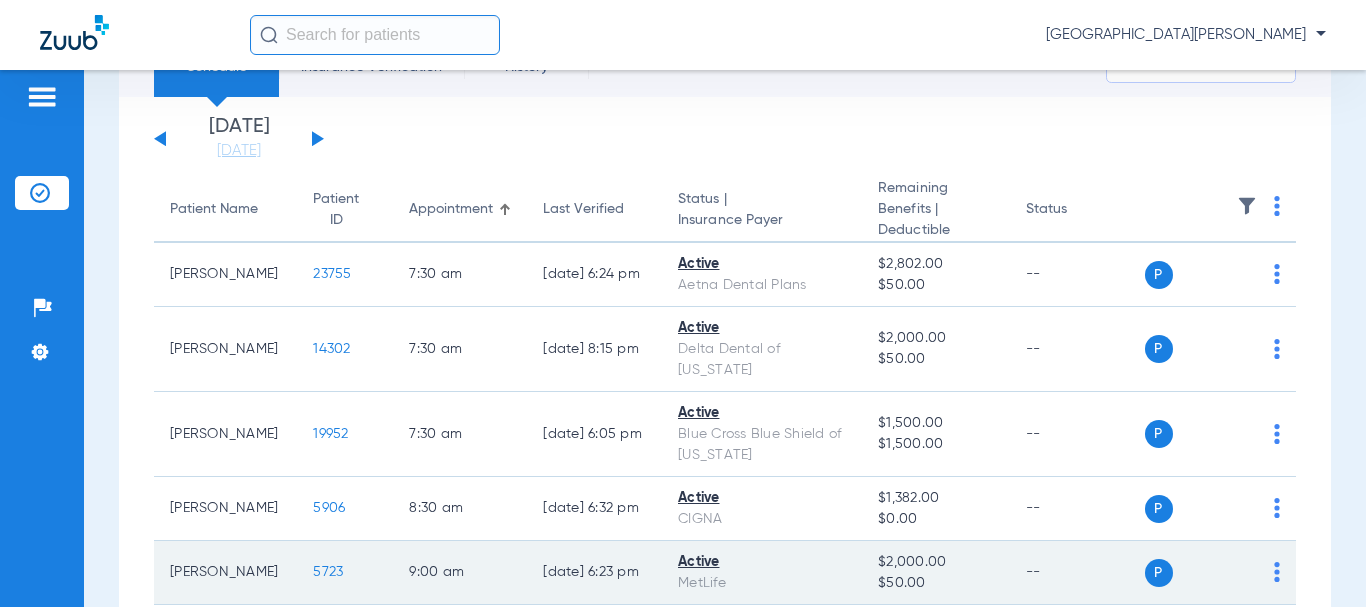 scroll, scrollTop: 0, scrollLeft: 0, axis: both 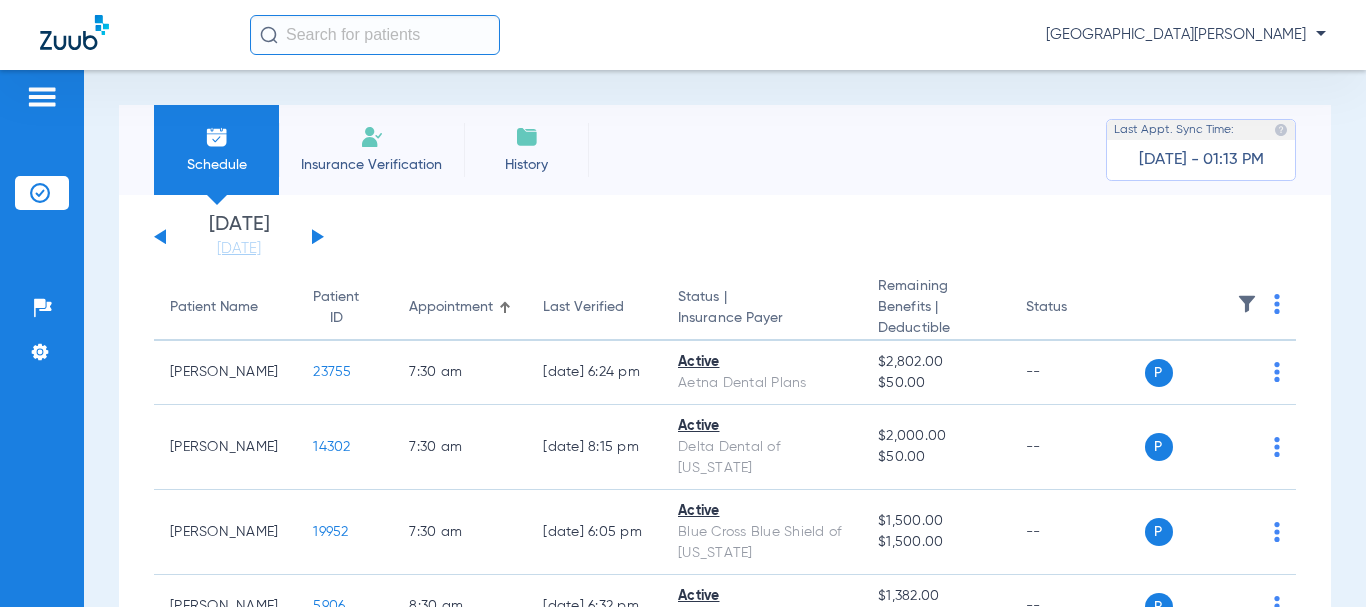 click on "[DATE]   [DATE]   [DATE]   [DATE]   [DATE]   [DATE]   [DATE]   [DATE]   [DATE]   [DATE]   [DATE]   [DATE]   [DATE]   [DATE]   [DATE]   [DATE]   [DATE]   [DATE]   [DATE]   [DATE]   [DATE]   [DATE]   [DATE]   [DATE]   [DATE]   [DATE]   [DATE]   [DATE]   [DATE]   [DATE]   [DATE]   [DATE]   [DATE]   [DATE]   [DATE]   [DATE]   [DATE]   [DATE]   [DATE]   [DATE]   [DATE]   [DATE]   [DATE]   [DATE]  Su 1" 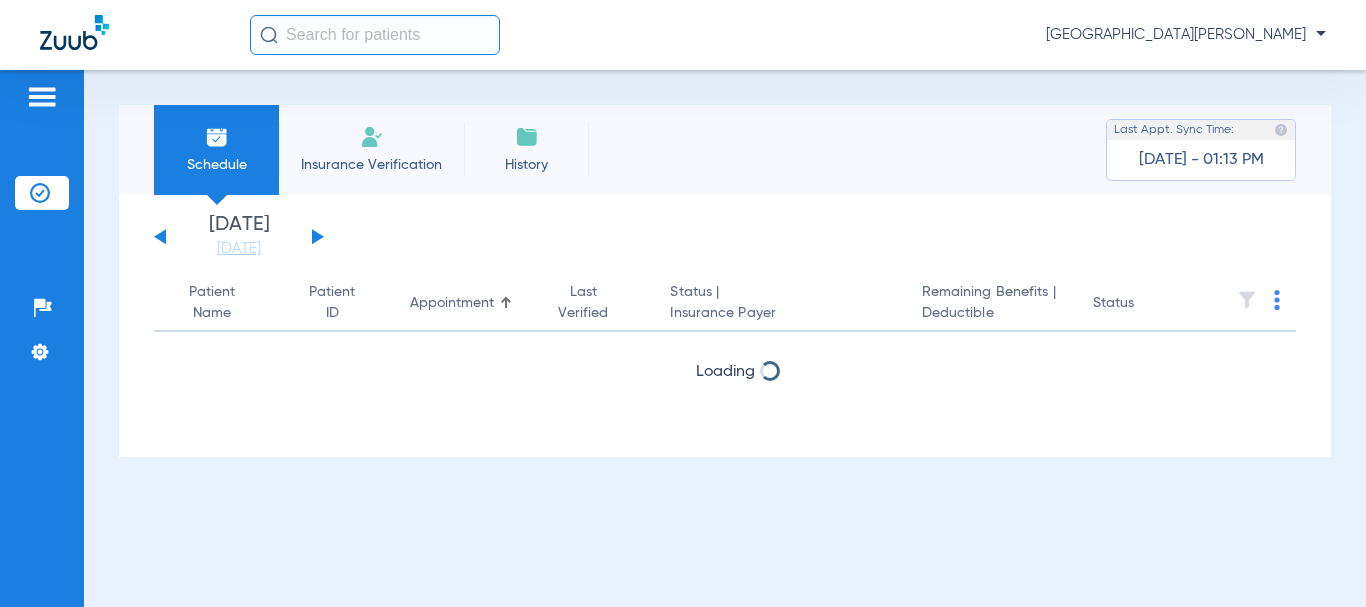 click 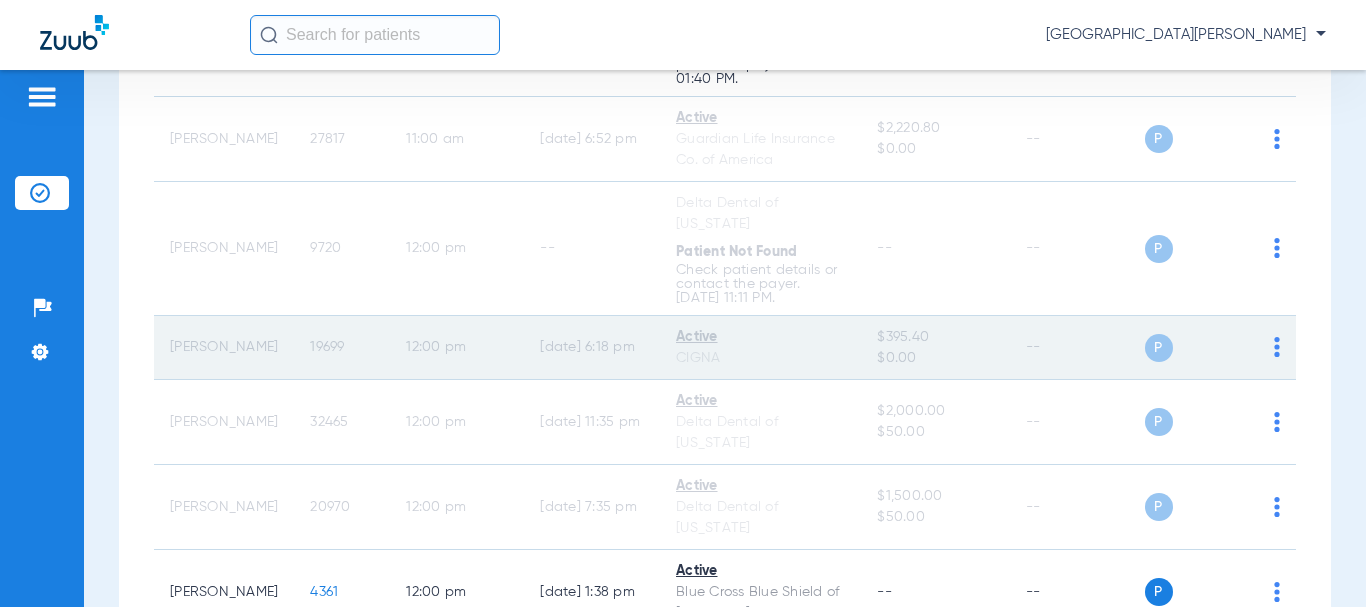 scroll, scrollTop: 2148, scrollLeft: 0, axis: vertical 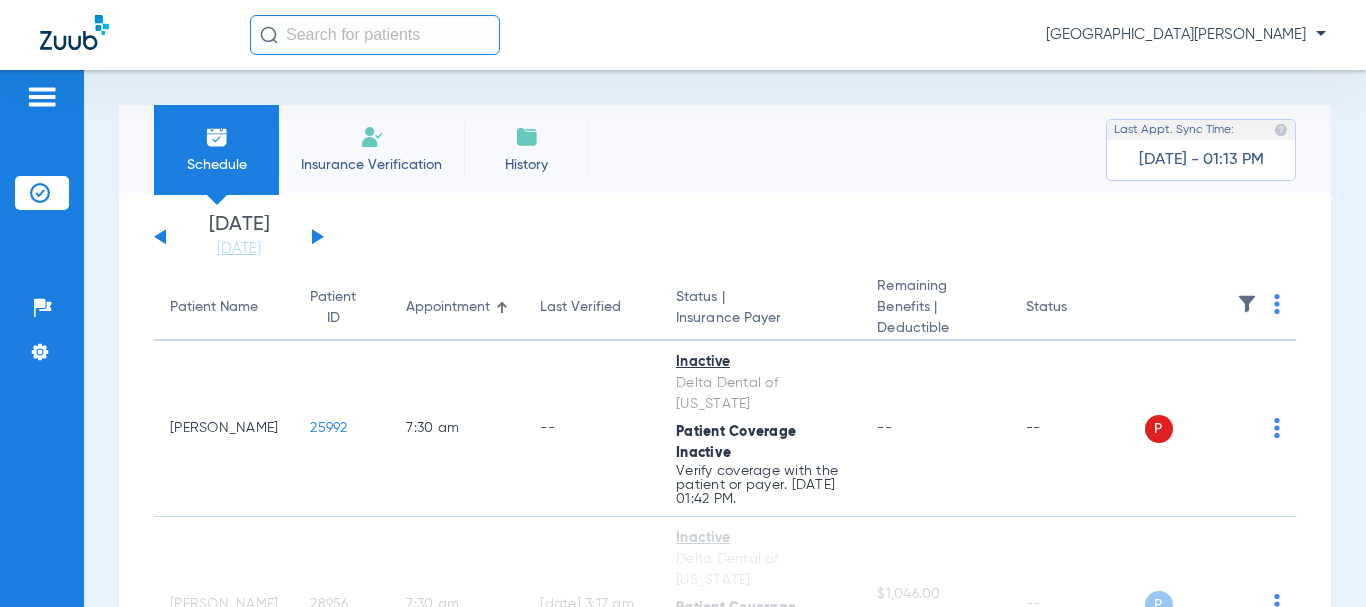 click on "[DATE]   [DATE]   [DATE]   [DATE]   [DATE]   [DATE]   [DATE]   [DATE]   [DATE]   [DATE]   [DATE]   [DATE]   [DATE]   [DATE]   [DATE]   [DATE]   [DATE]   [DATE]   [DATE]   [DATE]   [DATE]   [DATE]   [DATE]   [DATE]   [DATE]   [DATE]   [DATE]   [DATE]   [DATE]   [DATE]   [DATE]   [DATE]   [DATE]   [DATE]   [DATE]   [DATE]   [DATE]   [DATE]   [DATE]   [DATE]   [DATE]   [DATE]   [DATE]   [DATE]" 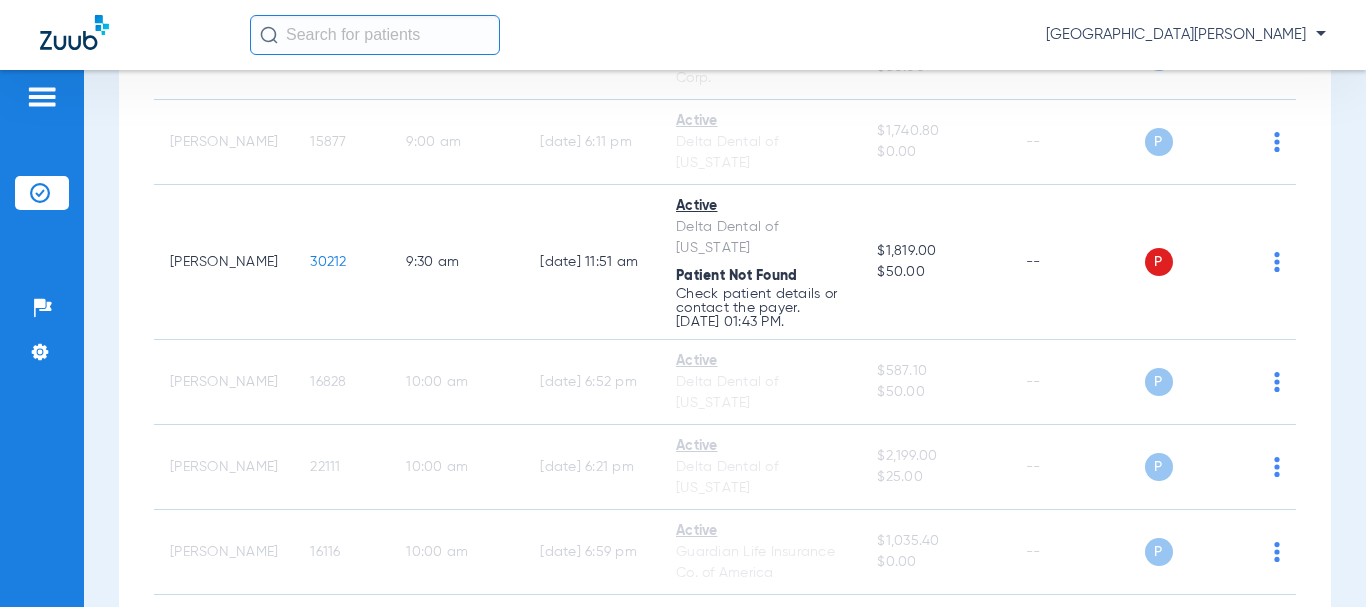 scroll, scrollTop: 52, scrollLeft: 0, axis: vertical 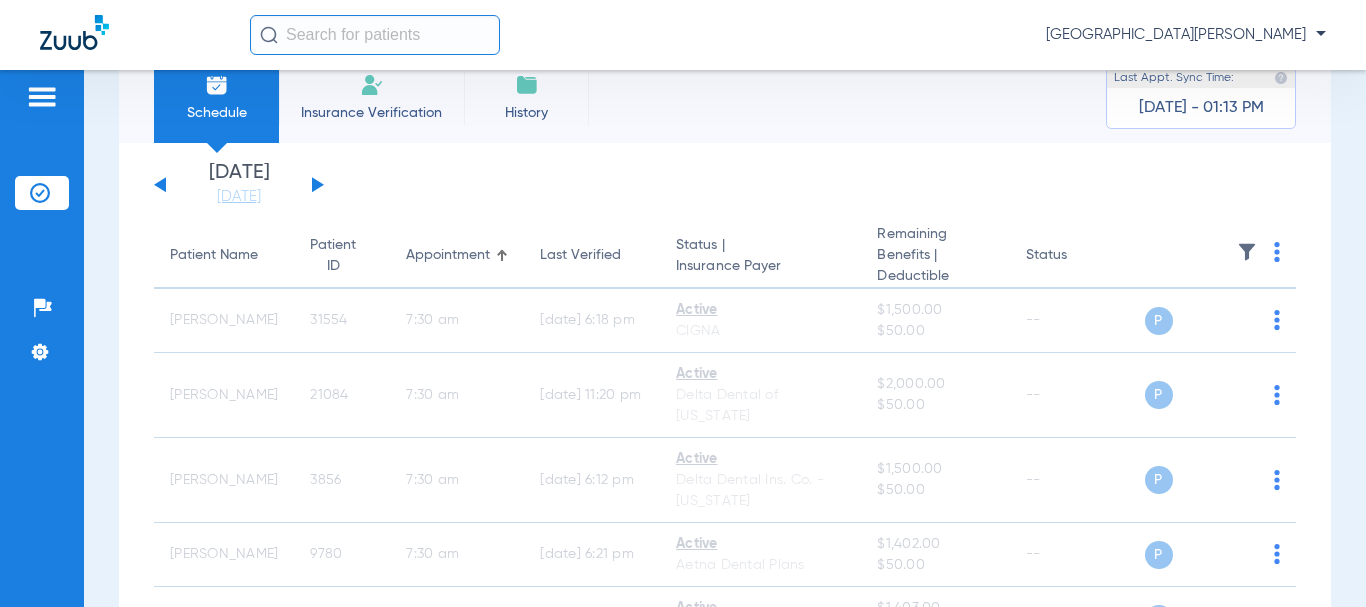 click on "[DATE]   [DATE]   [DATE]   [DATE]   [DATE]   [DATE]   [DATE]   [DATE]   [DATE]   [DATE]   [DATE]   [DATE]   [DATE]   [DATE]   [DATE]   [DATE]   [DATE]   [DATE]   [DATE]   [DATE]   [DATE]   [DATE]   [DATE]   [DATE]   [DATE]   [DATE]   [DATE]   [DATE]   [DATE]   [DATE]   [DATE]   [DATE]   [DATE]   [DATE]   [DATE]   [DATE]   [DATE]   [DATE]   [DATE]   [DATE]   [DATE]   [DATE]   [DATE]   [DATE]  Su 1" 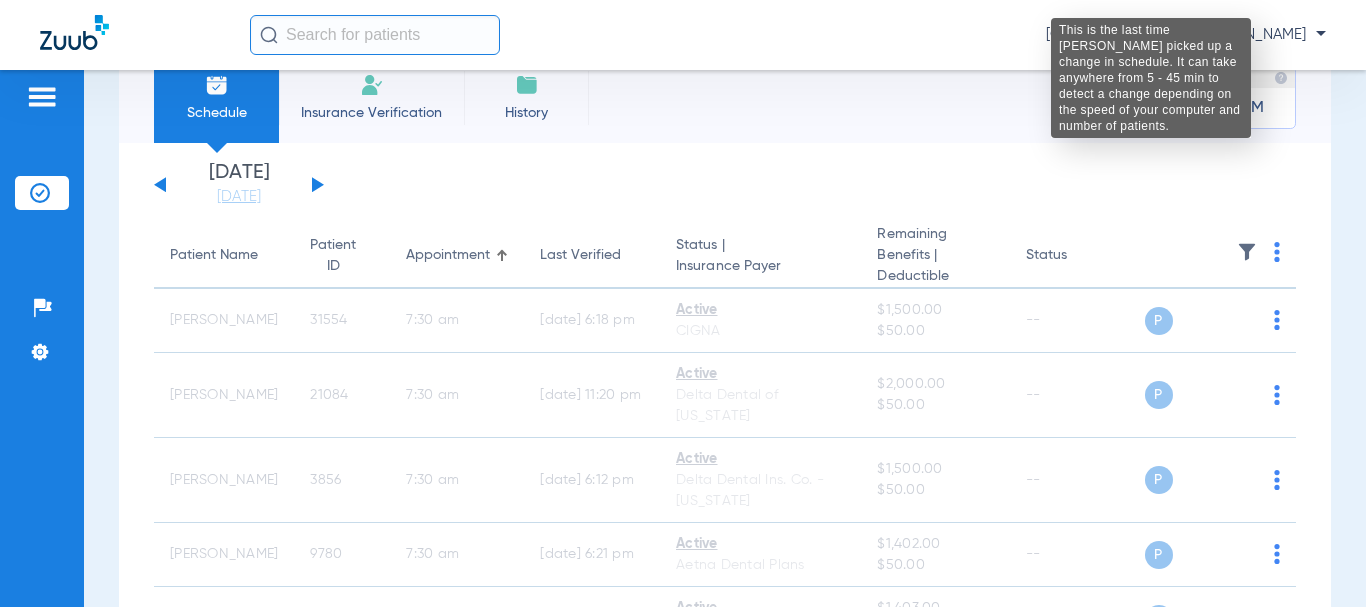 click 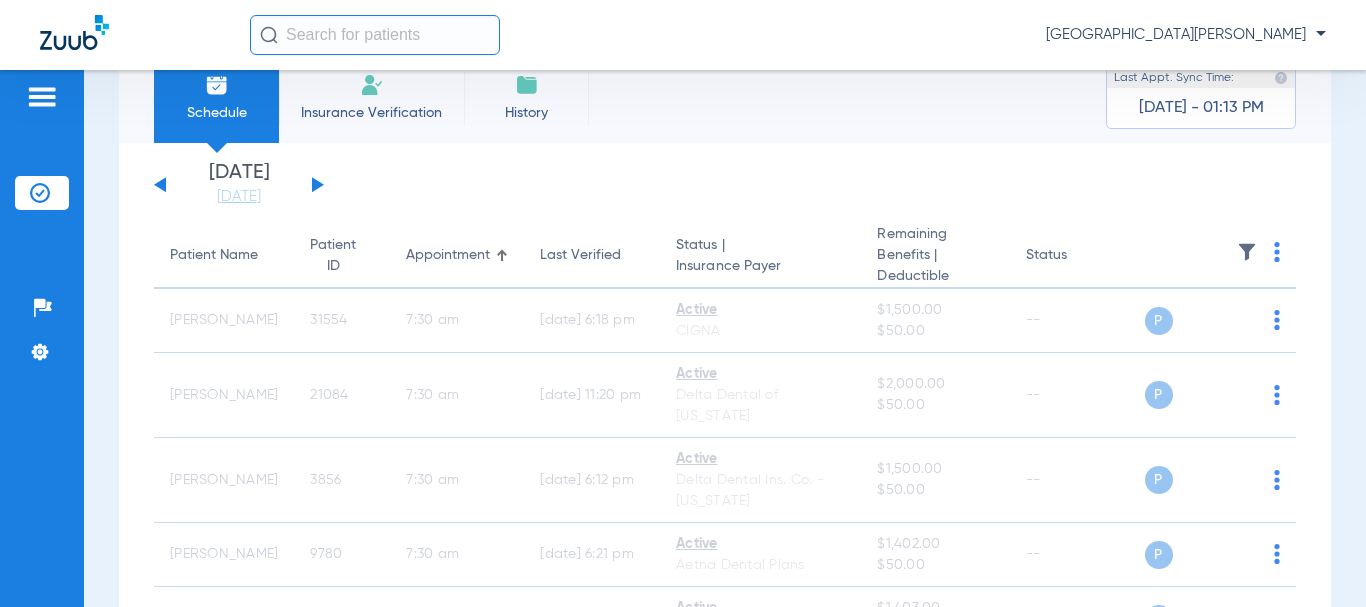 click 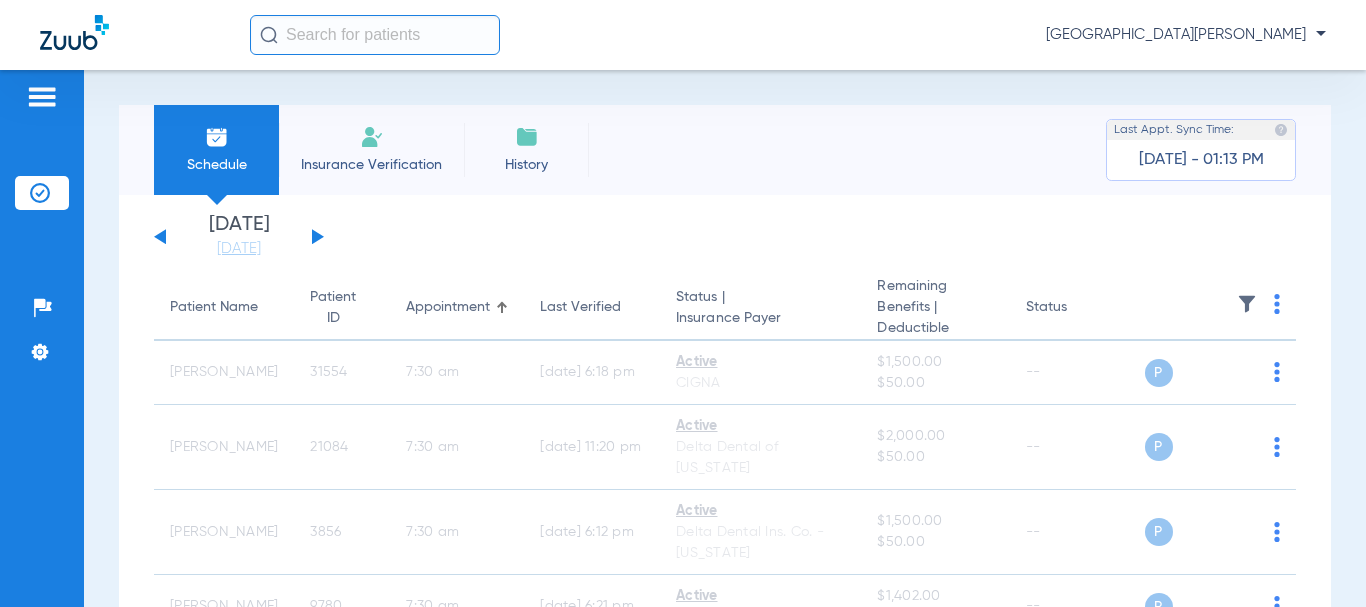 drag, startPoint x: 444, startPoint y: 388, endPoint x: 264, endPoint y: 237, distance: 234.94893 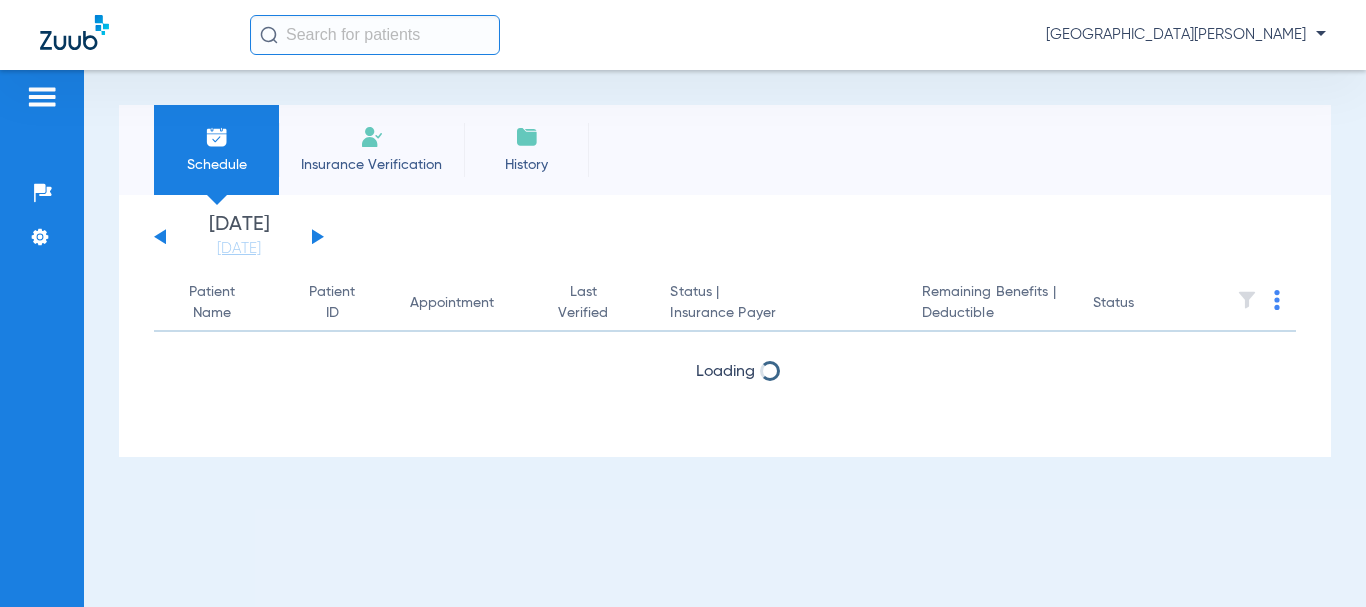scroll, scrollTop: 0, scrollLeft: 0, axis: both 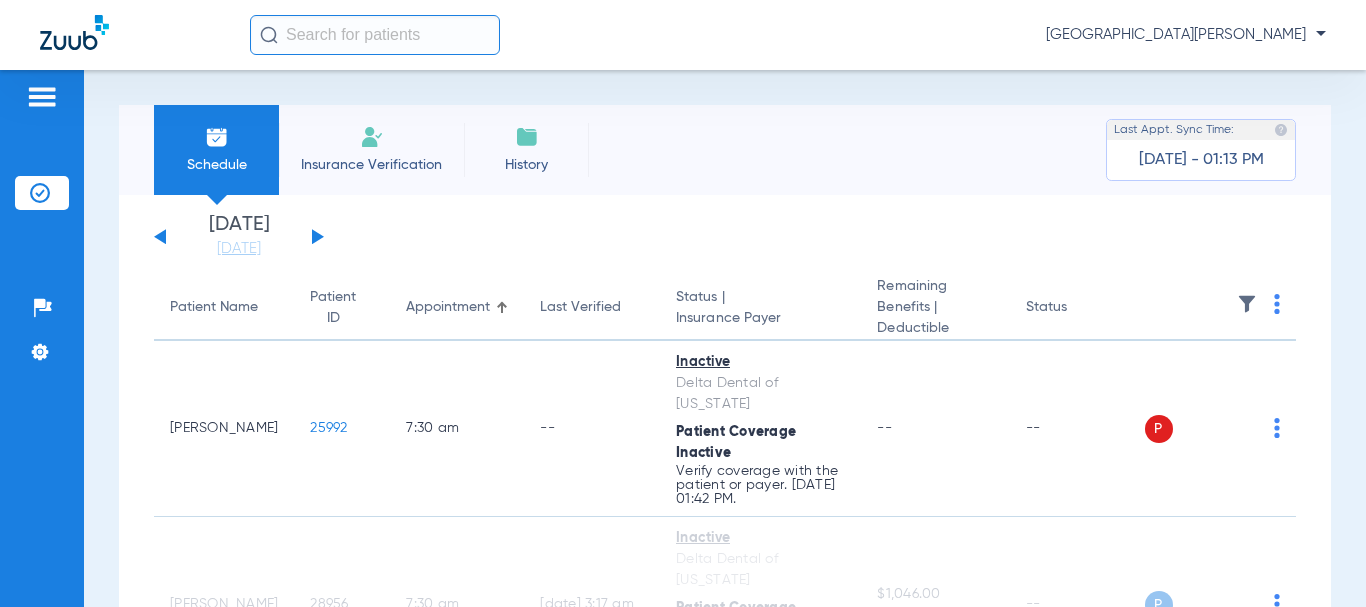 drag, startPoint x: 1128, startPoint y: 121, endPoint x: 1109, endPoint y: 125, distance: 19.416489 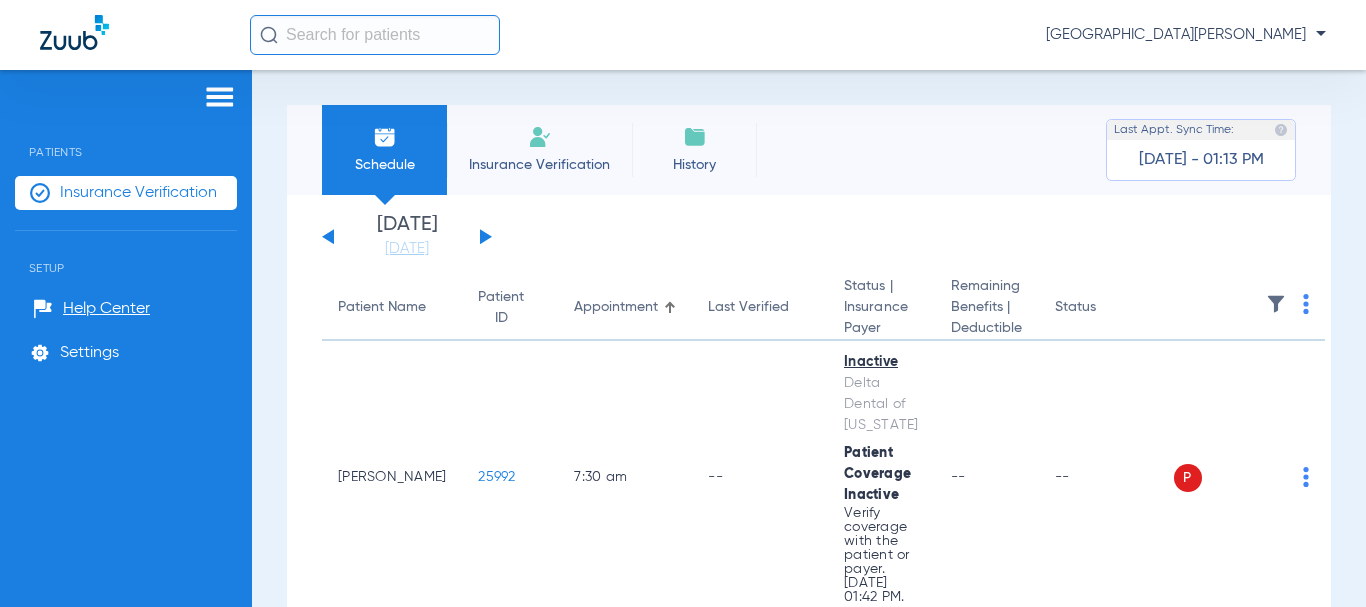 click on "Insurance Verification" 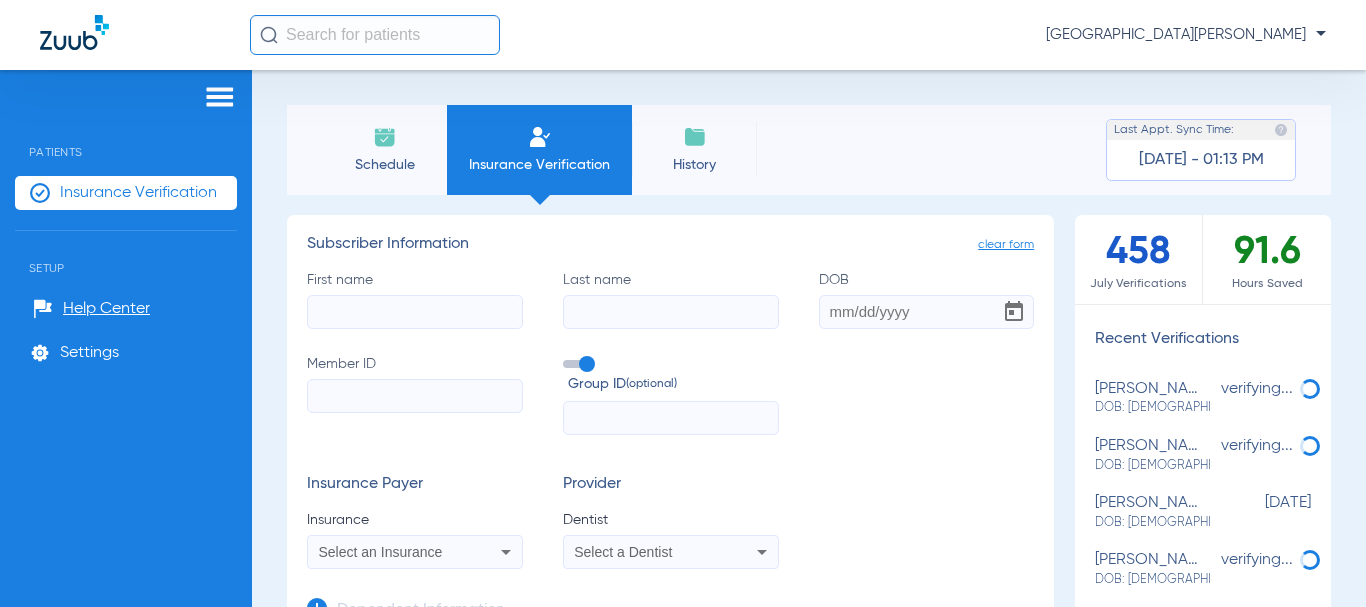 click on "Insurance Verification" 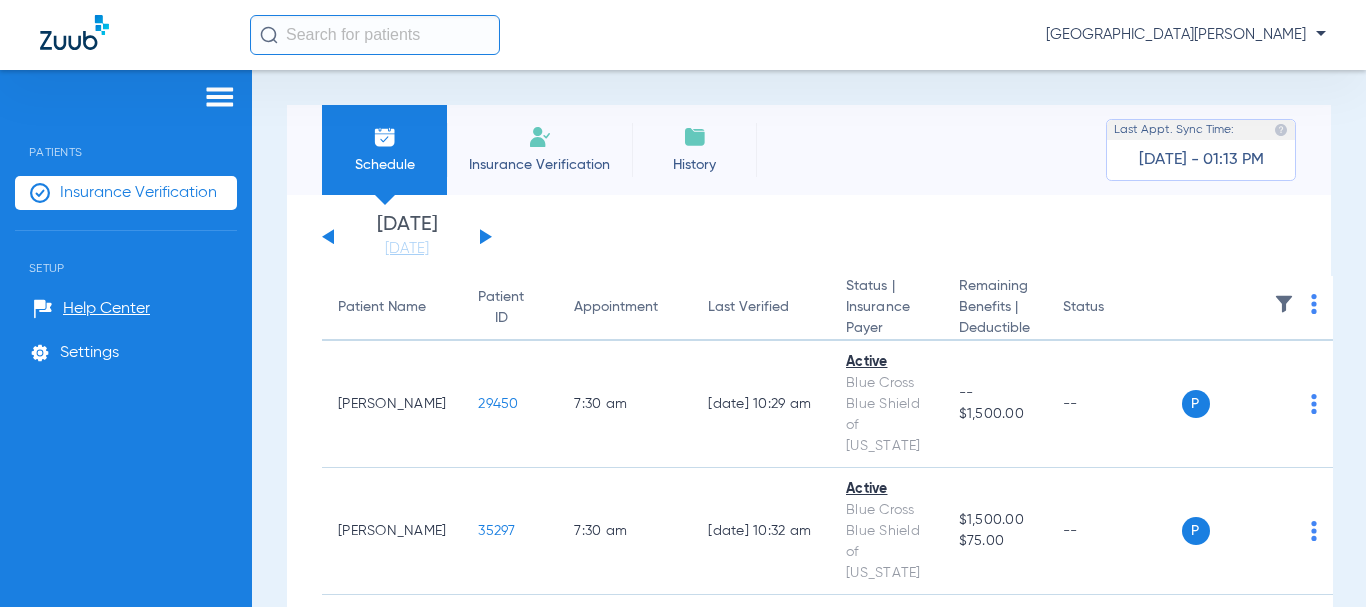 click 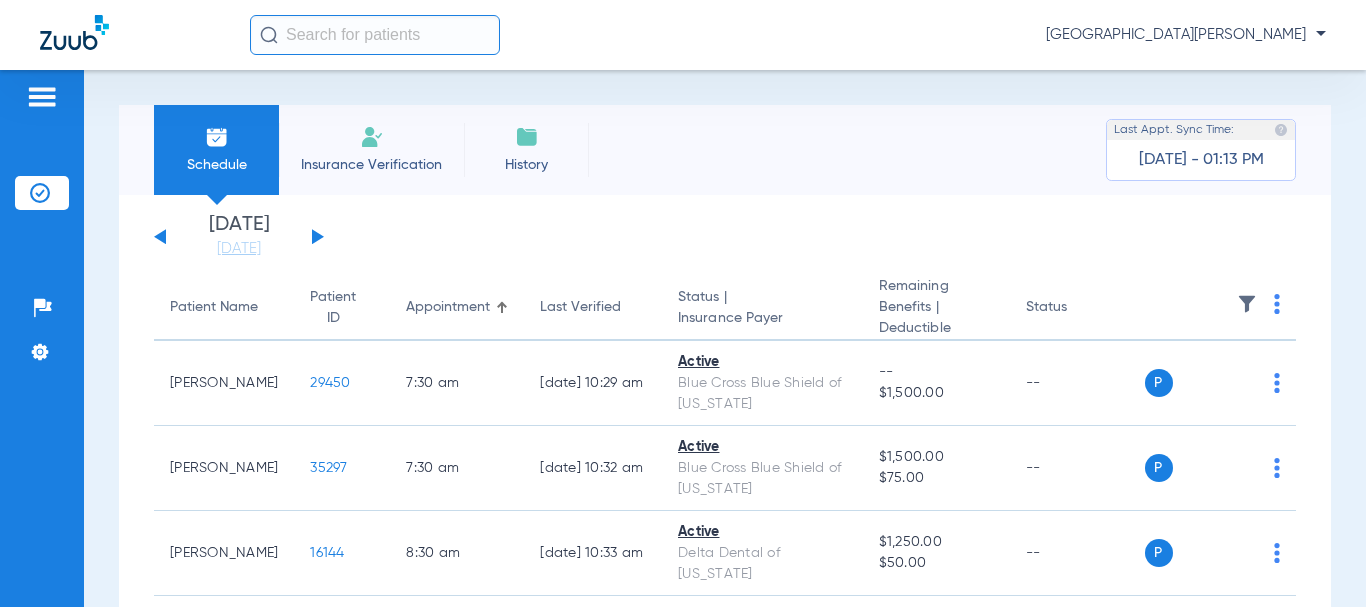 click on "Last Appt. Sync Time:   Today - 01:13 PM" 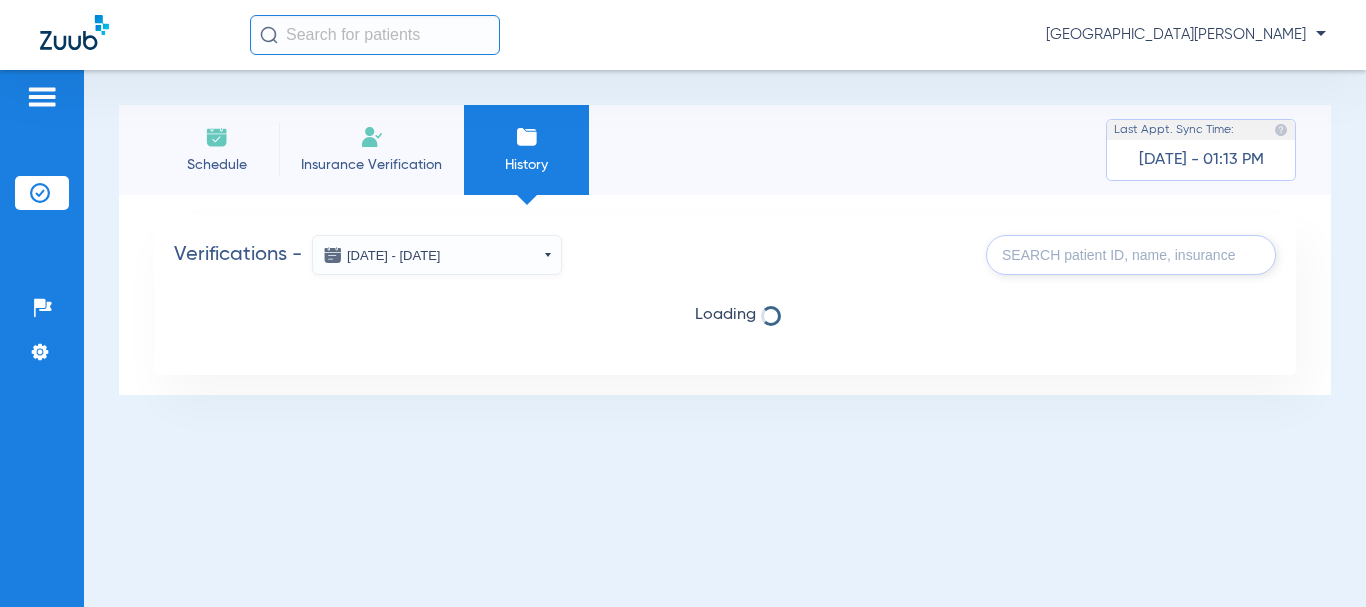 click on "Schedule" 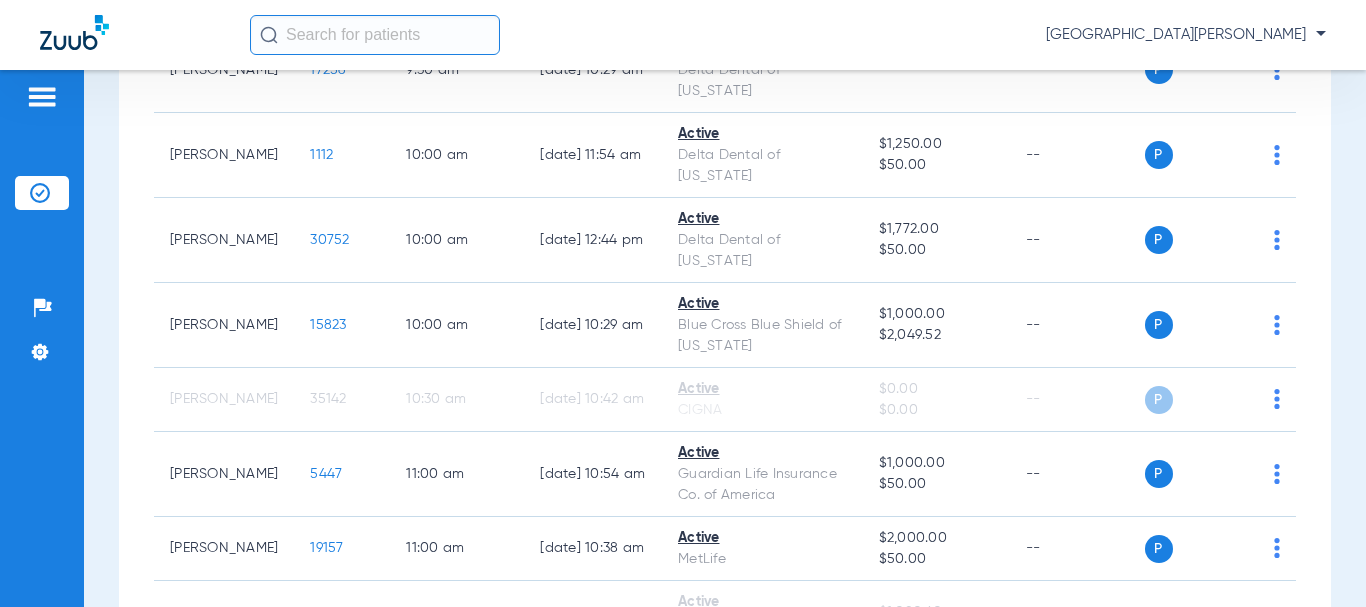 scroll, scrollTop: 100, scrollLeft: 0, axis: vertical 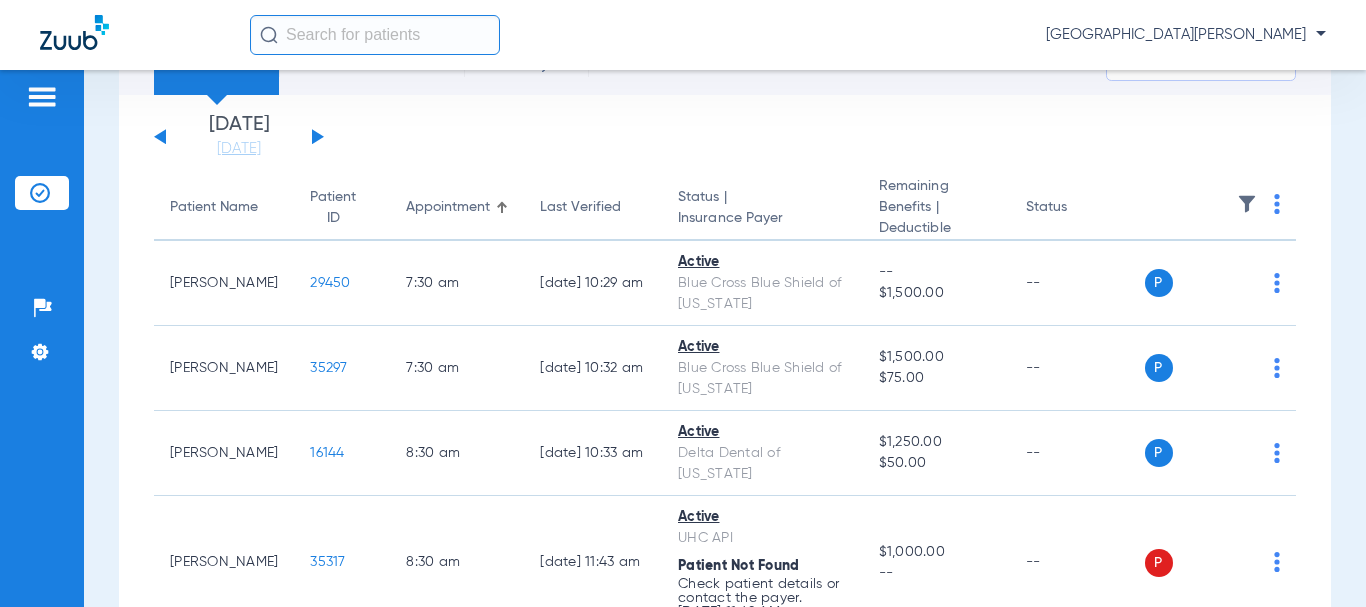 click 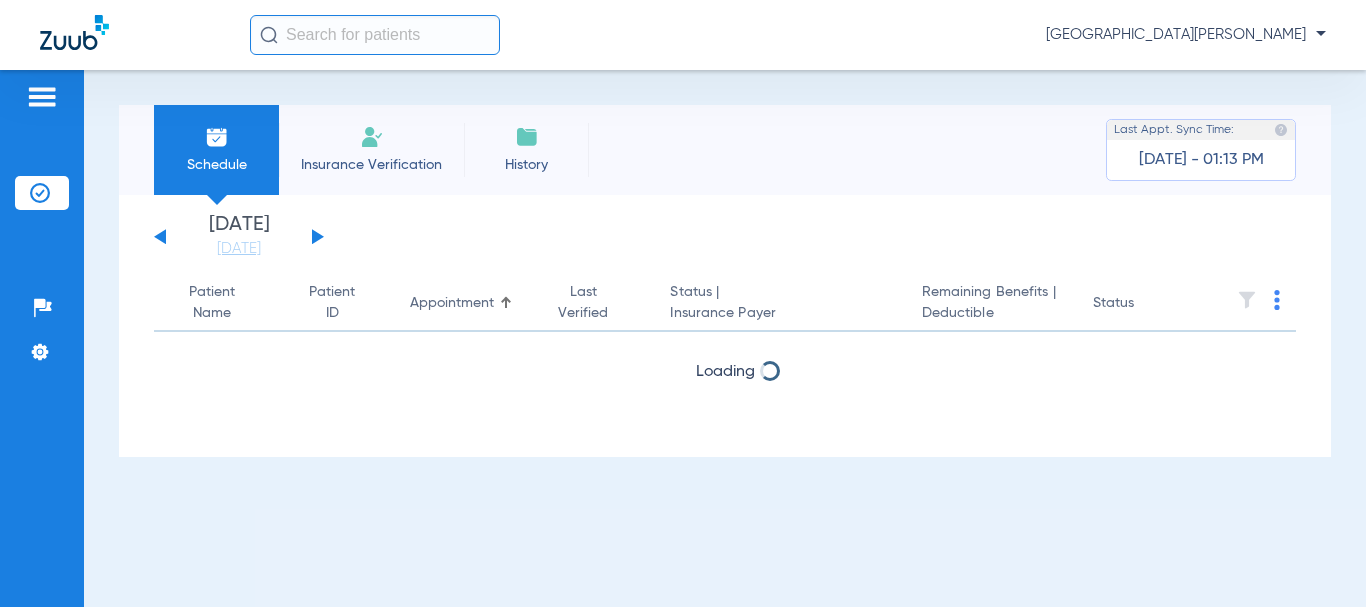 scroll, scrollTop: 0, scrollLeft: 0, axis: both 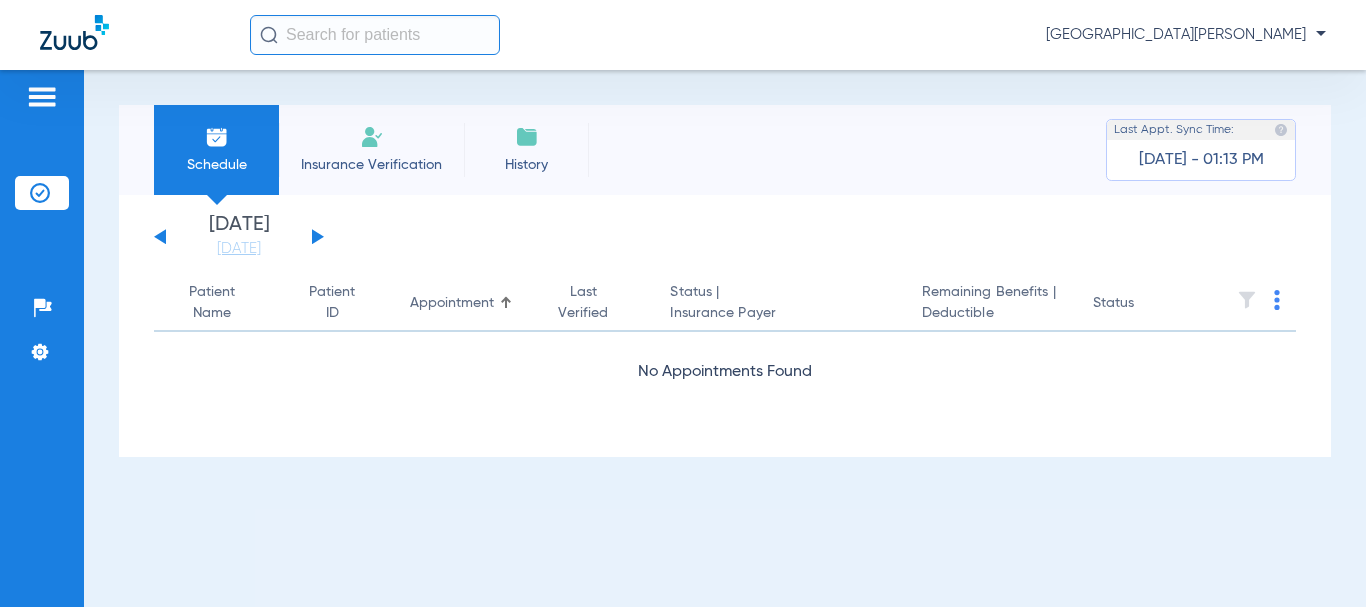click on "Insurance Verification" 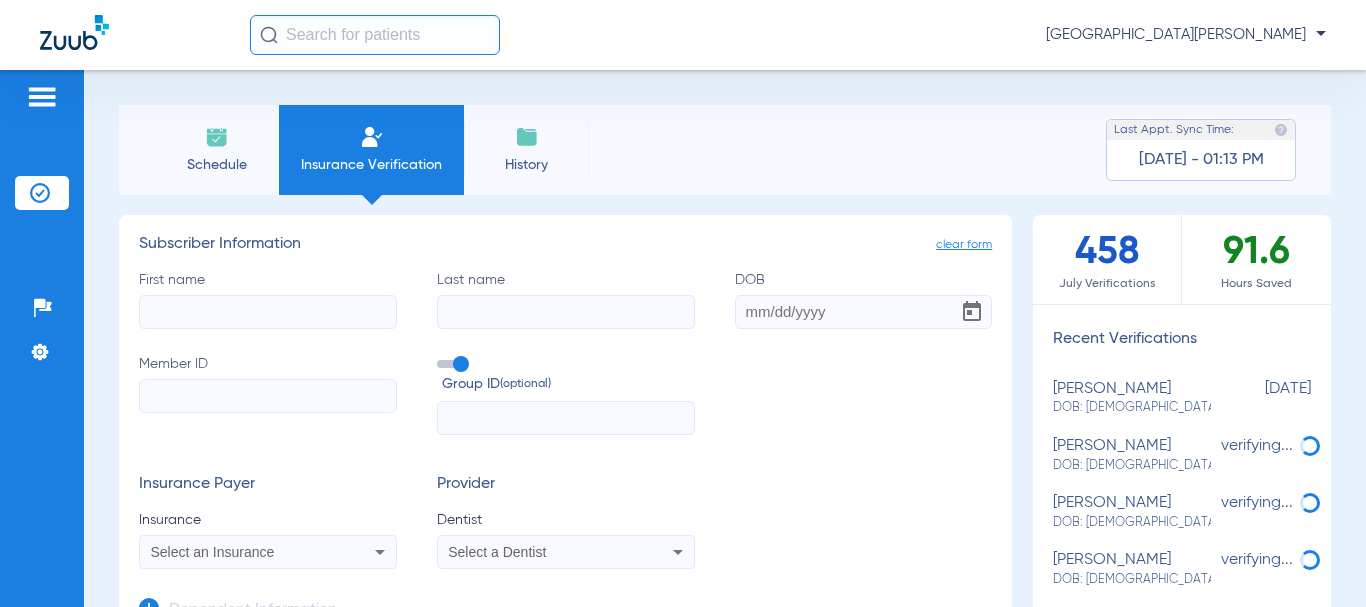 click on "Schedule" 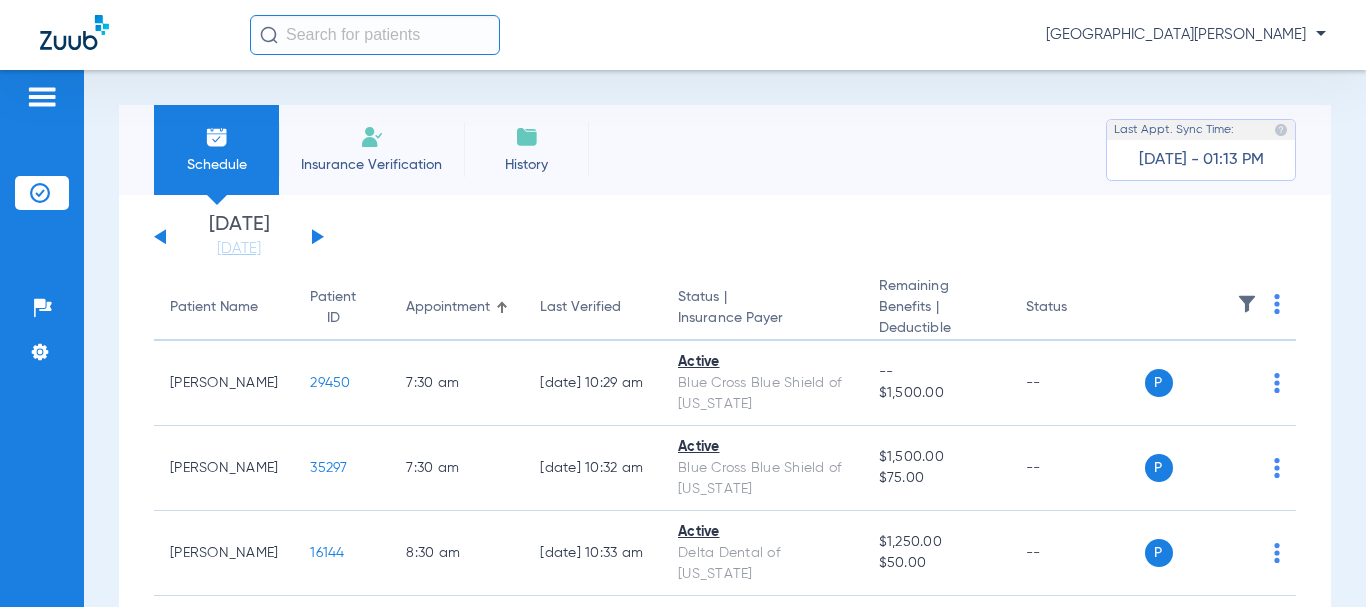 click 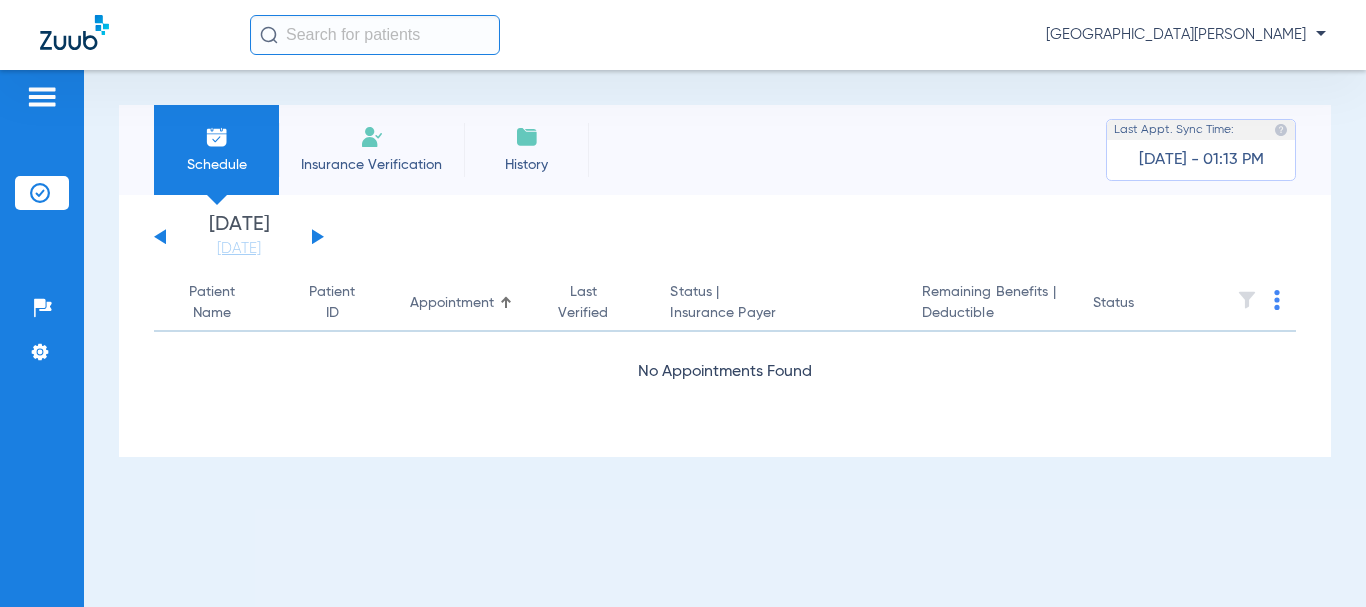 click 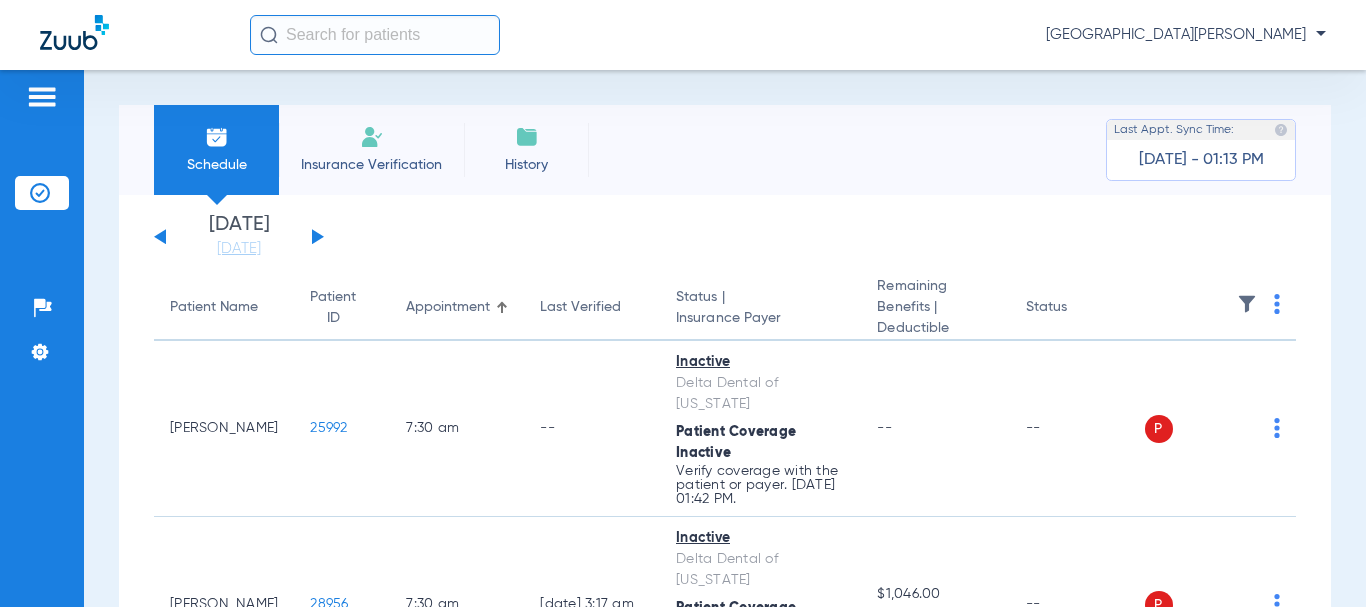 click 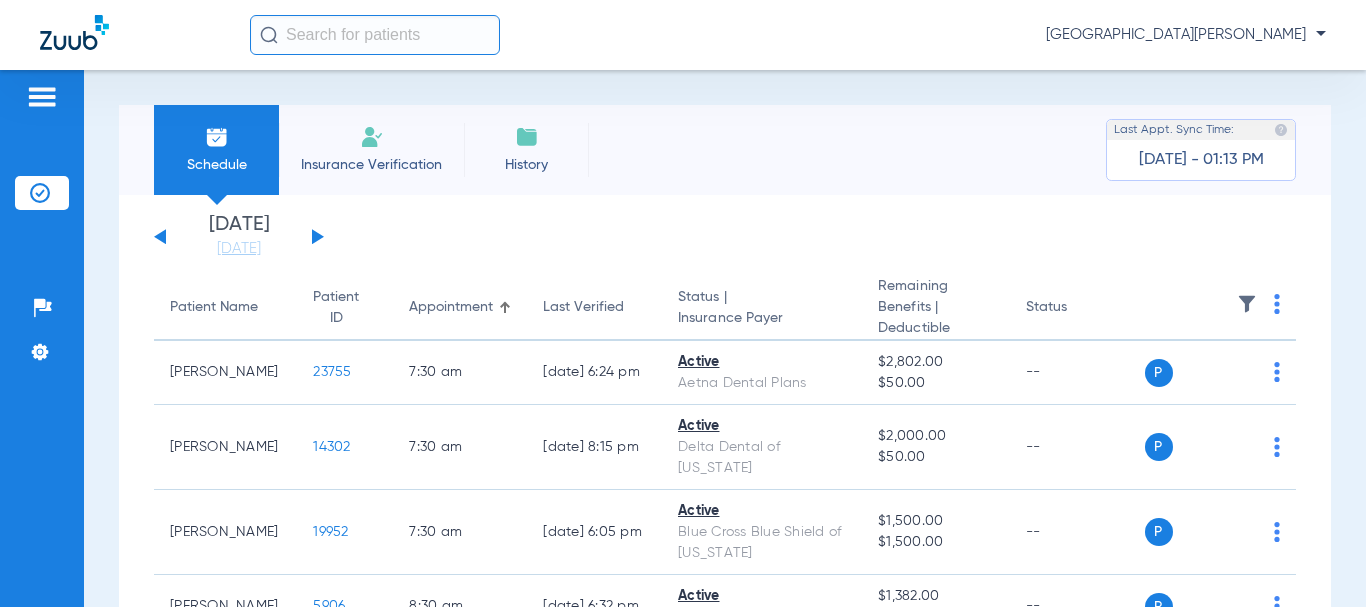 click 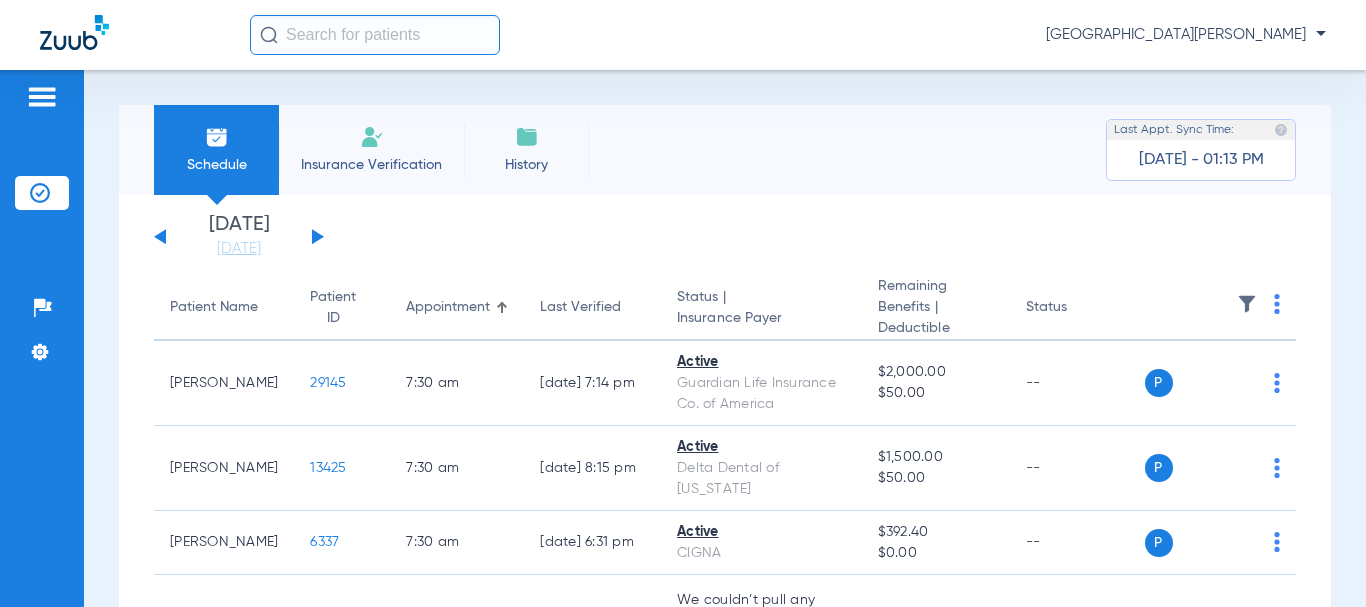 click 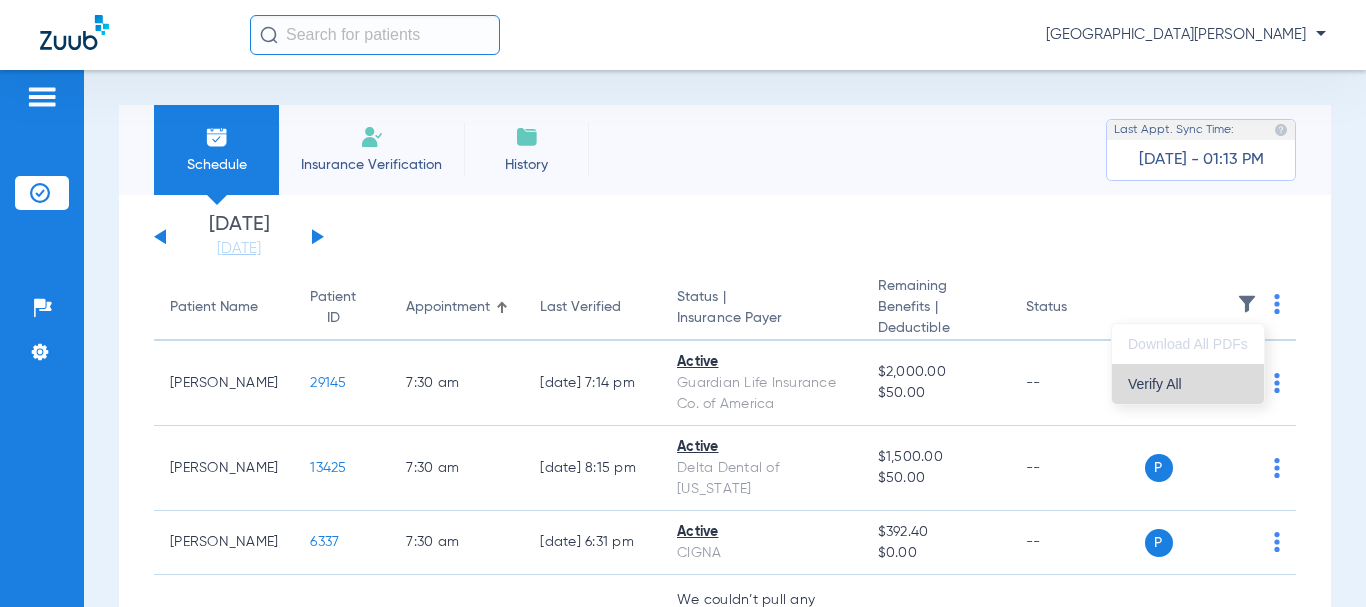 click on "Verify All" at bounding box center (1188, 384) 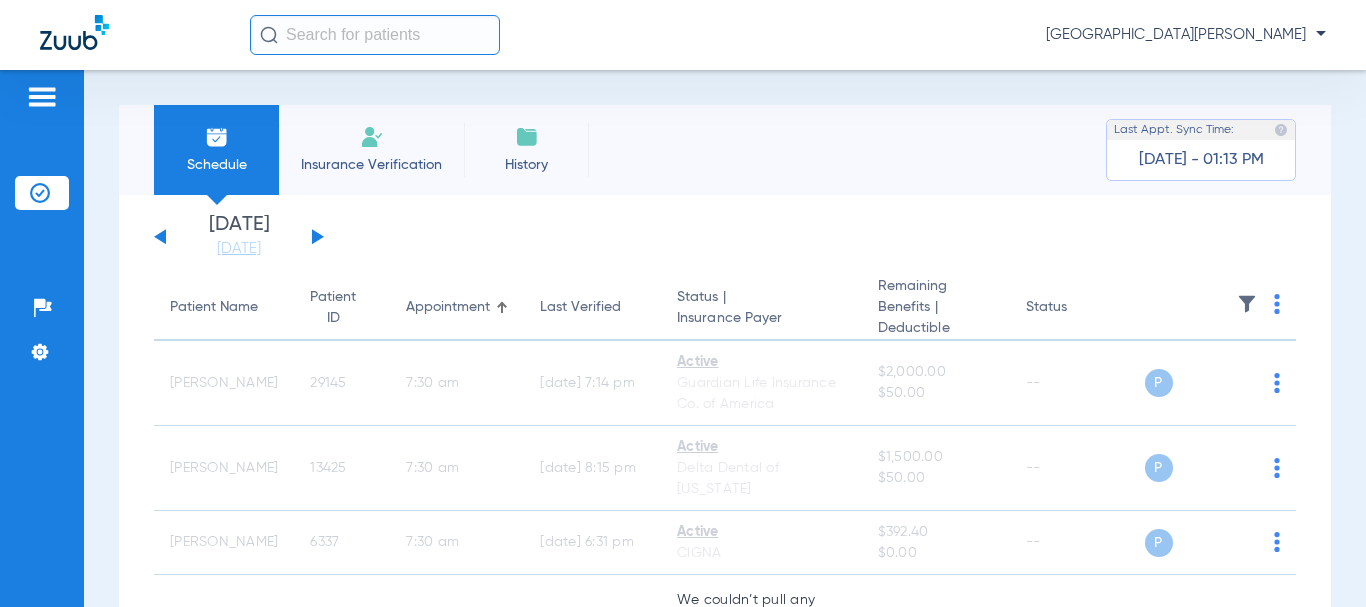 click 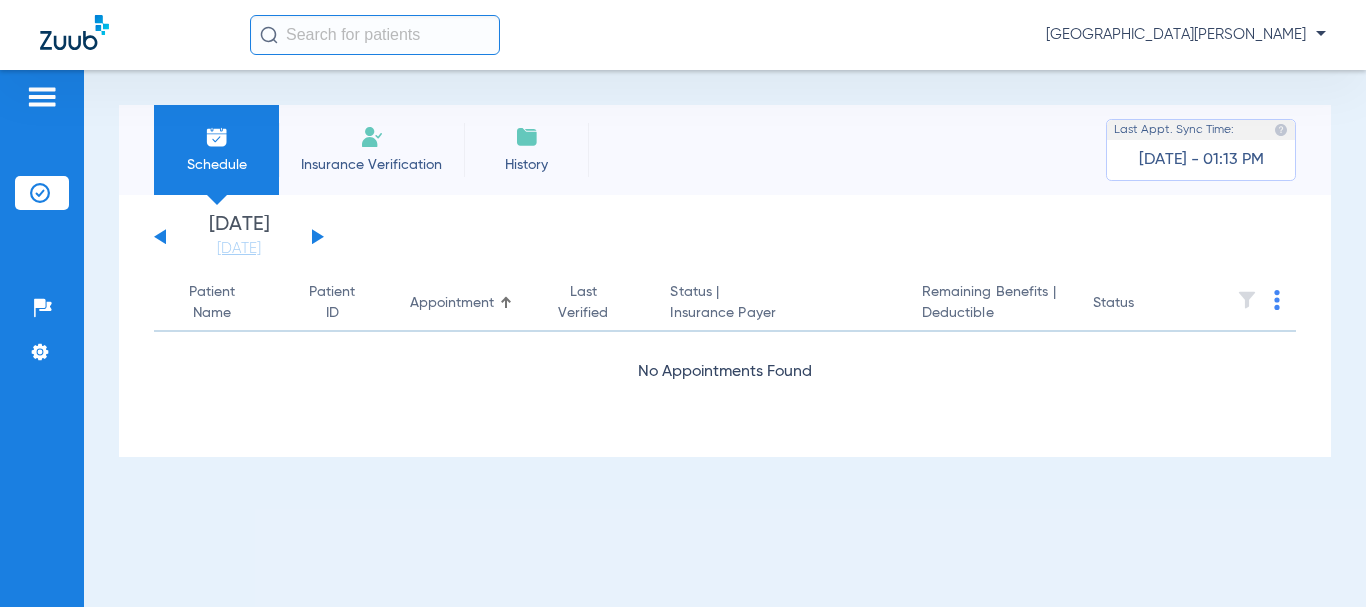 click 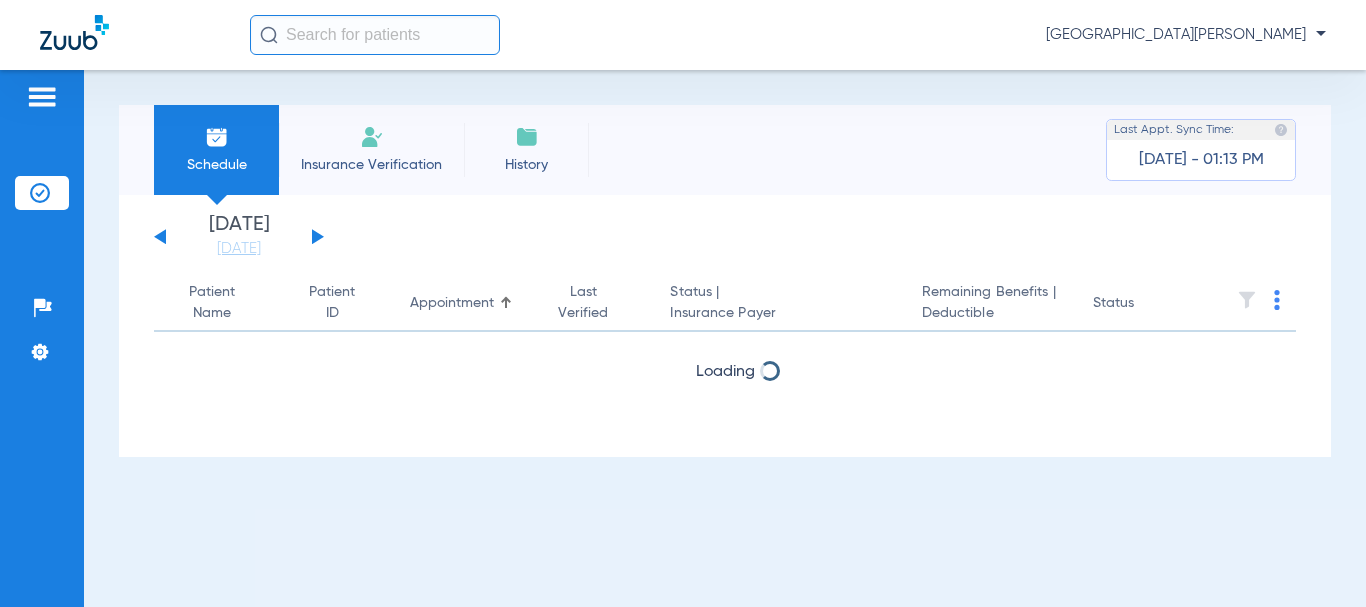 click 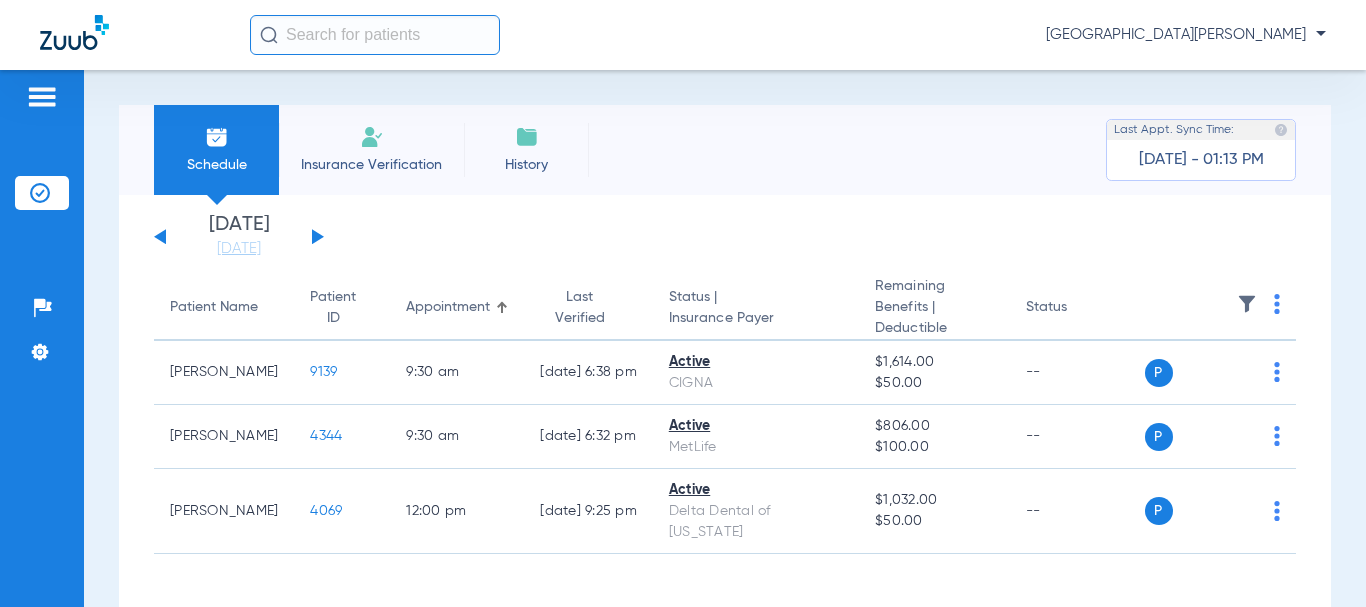 click 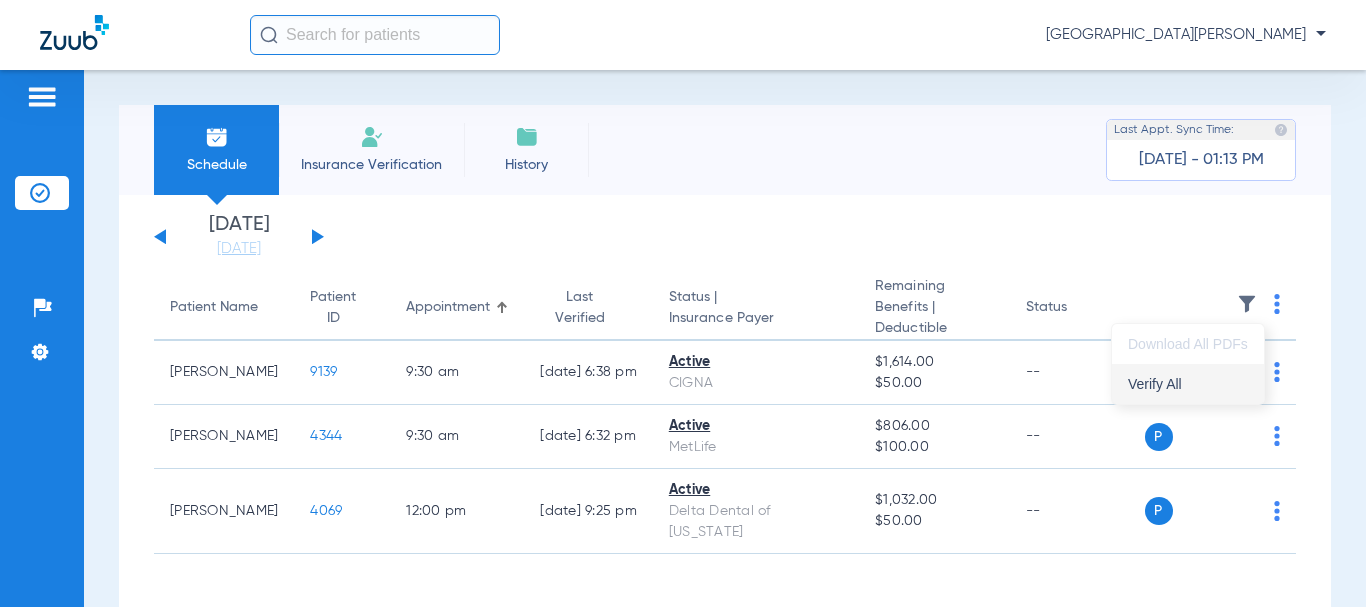 click on "Verify All" at bounding box center (1188, 384) 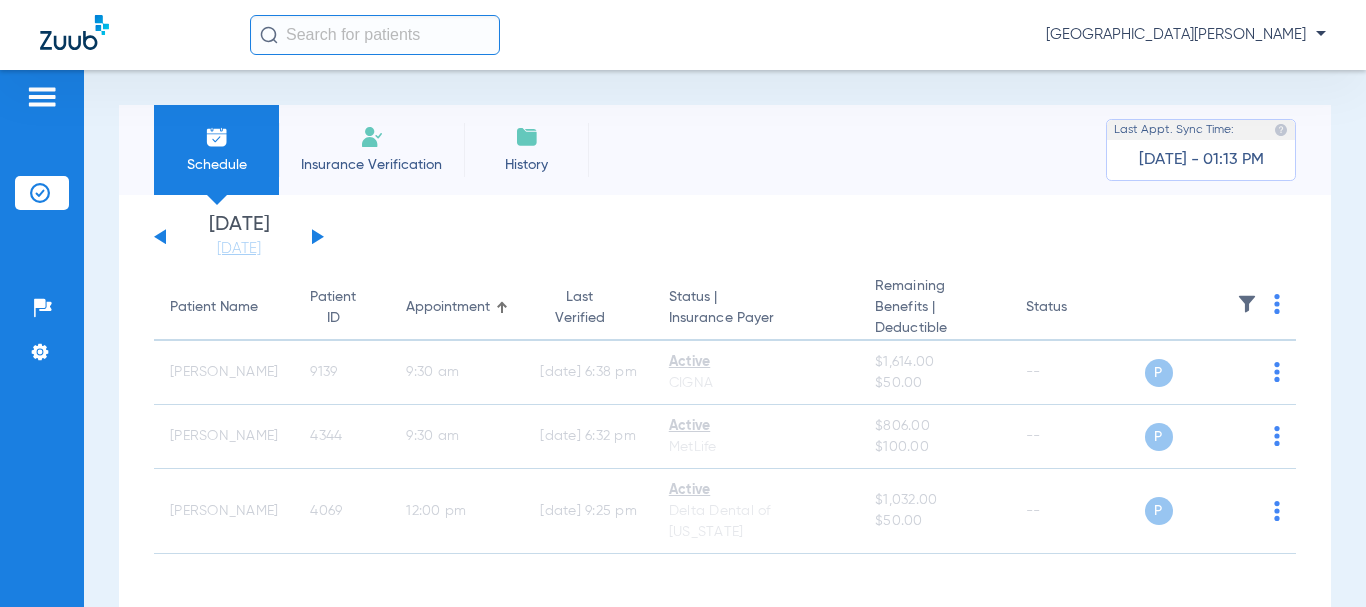 click on "[DATE]   [DATE]   [DATE]   [DATE]   [DATE]   [DATE]   [DATE]   [DATE]   [DATE]   [DATE]   [DATE]   [DATE]   [DATE]   [DATE]   [DATE]   [DATE]   [DATE]   [DATE]   [DATE]   [DATE]   [DATE]   [DATE]   [DATE]   [DATE]   [DATE]   [DATE]   [DATE]   [DATE]   [DATE]   [DATE]   [DATE]   [DATE]   [DATE]   [DATE]   [DATE]   [DATE]   [DATE]   [DATE]   [DATE]   [DATE]   [DATE]   [DATE]   [DATE]   [DATE]  Su 1" 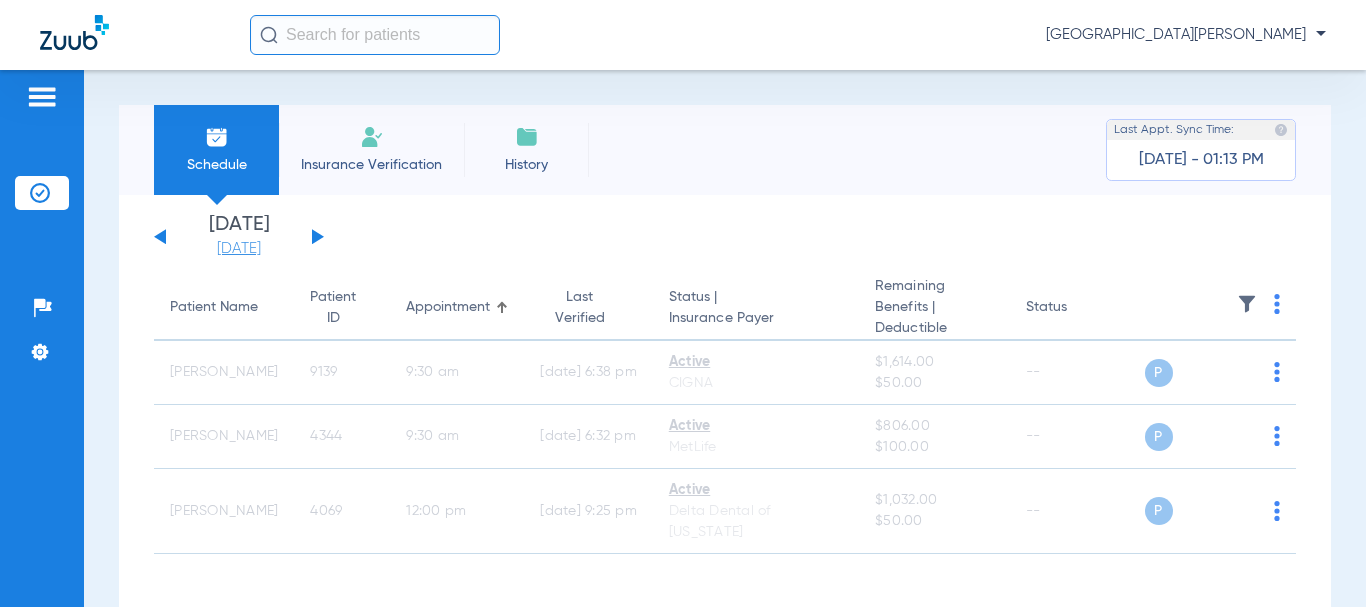 click on "[DATE]" 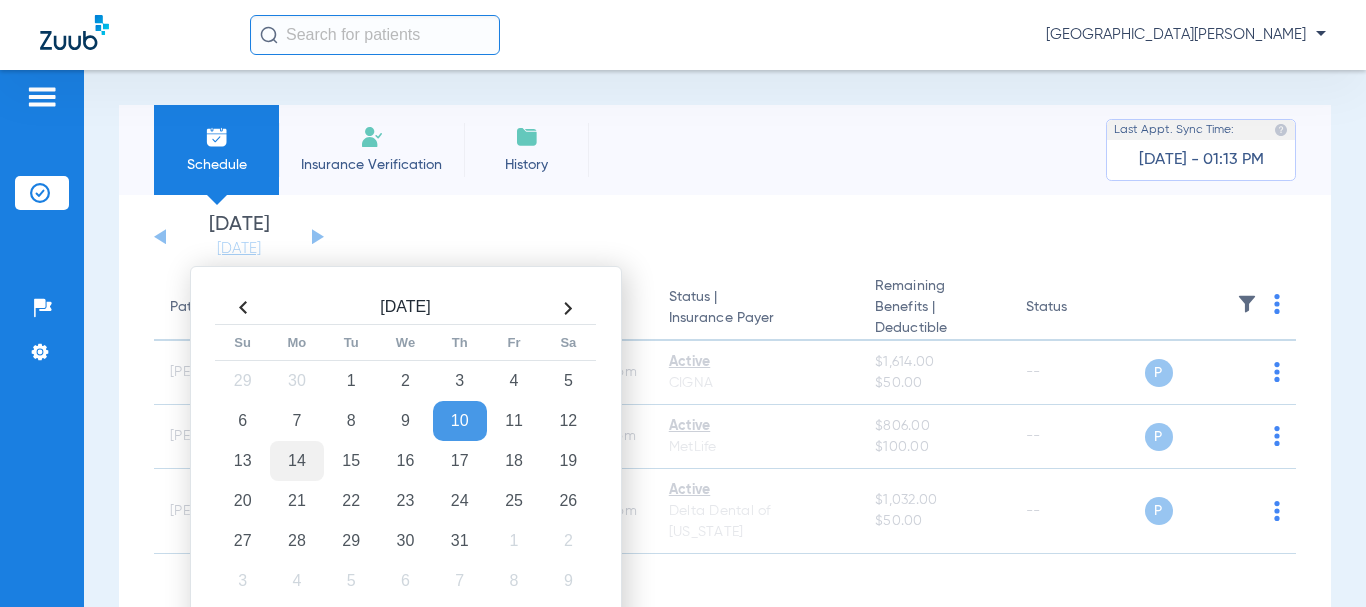 click on "14" 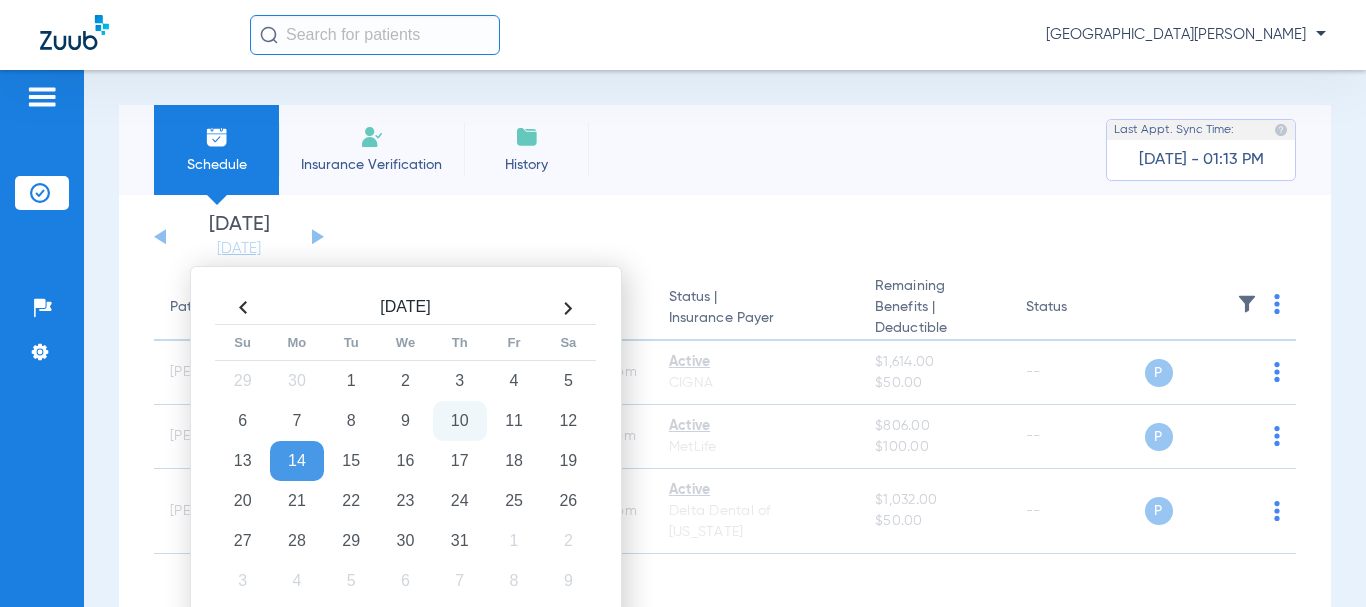 drag, startPoint x: 252, startPoint y: 439, endPoint x: 266, endPoint y: 442, distance: 14.3178215 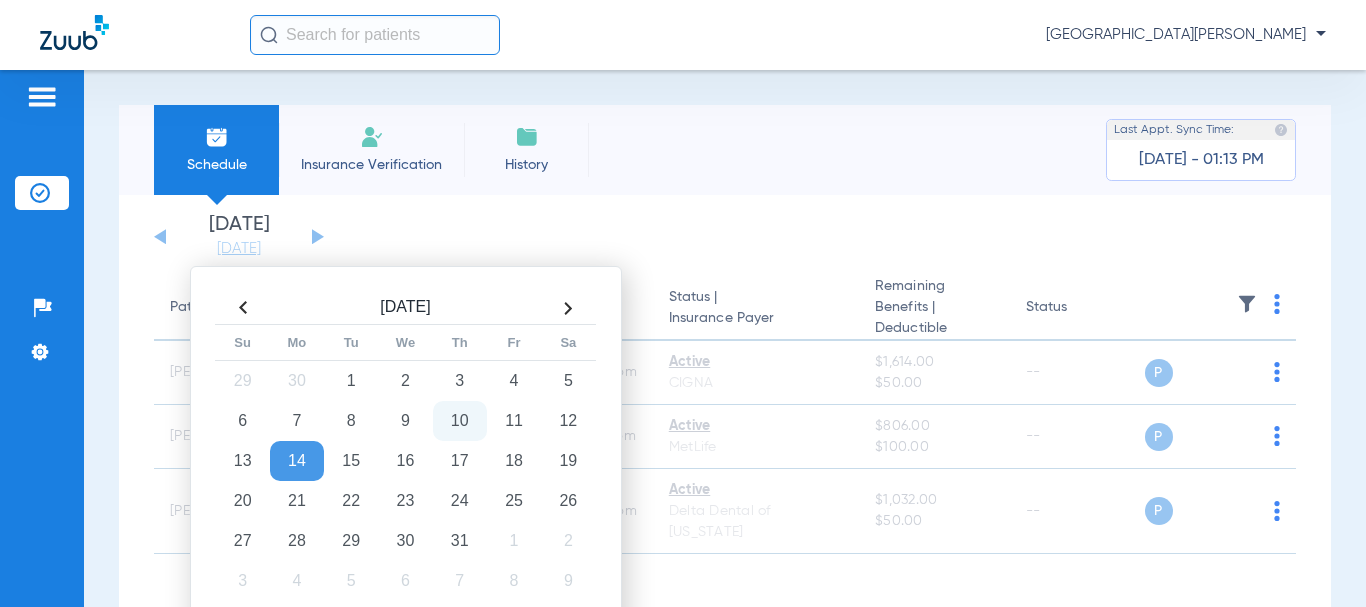 click on "Jul  2025  Su Mo Tu We Th Fr Sa 29 30 1 2 3 4 5 6 7 8 9 10 11 12 13 14 15 16 17 18 19 20 21 22 23 24 25 26 27 28 29 30 31 1 2 3 4 5 6 7 8 9" 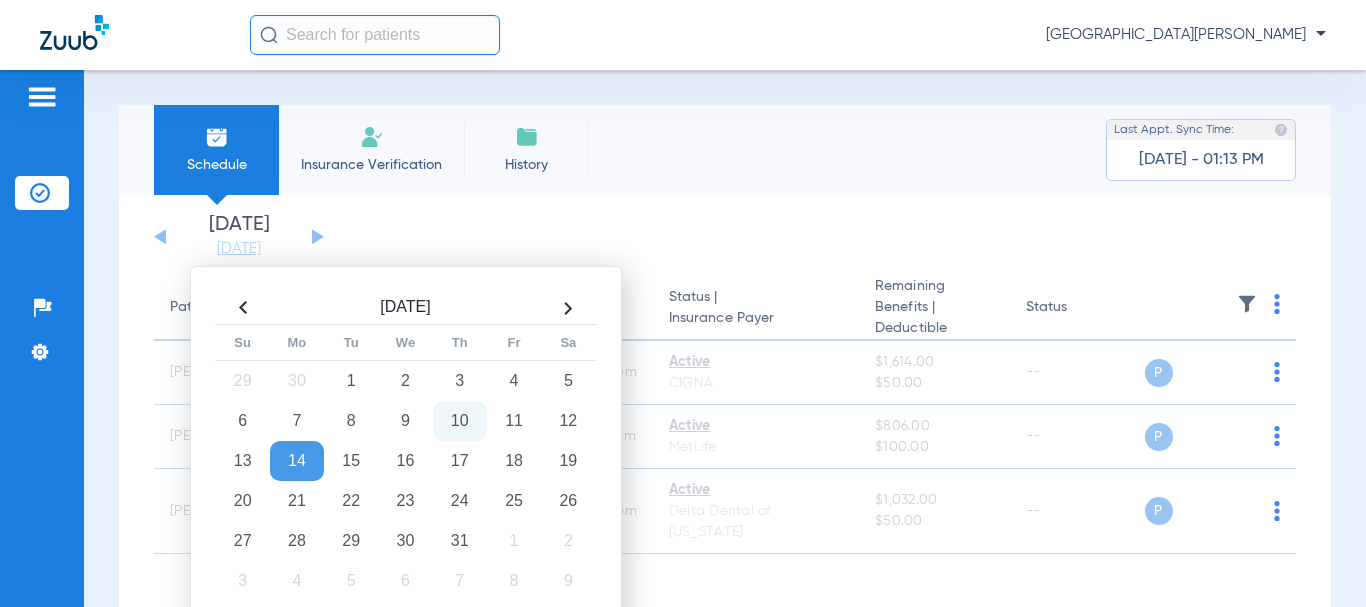 click on "[DATE]   [DATE]   [DATE]   [DATE]   [DATE]   [DATE]   [DATE]   [DATE]   [DATE]   [DATE]   [DATE]   [DATE]   [DATE]   [DATE]   [DATE]   [DATE]   [DATE]   [DATE]   [DATE]   [DATE]   [DATE]   [DATE]   [DATE]   [DATE]   [DATE]   [DATE]   [DATE]   [DATE]   [DATE]   [DATE]   [DATE]   [DATE]   [DATE]   [DATE]   [DATE]   [DATE]   [DATE]   [DATE]   [DATE]   [DATE]   [DATE]   [DATE]   [DATE]   [DATE]  Su 1" 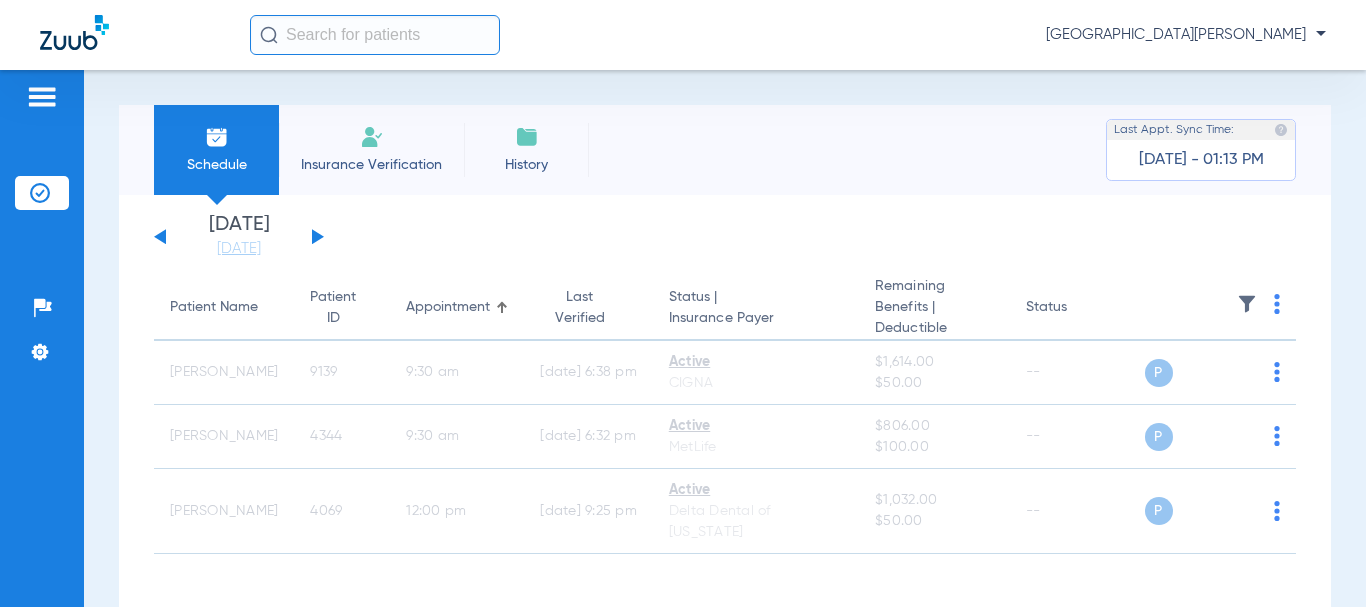 click 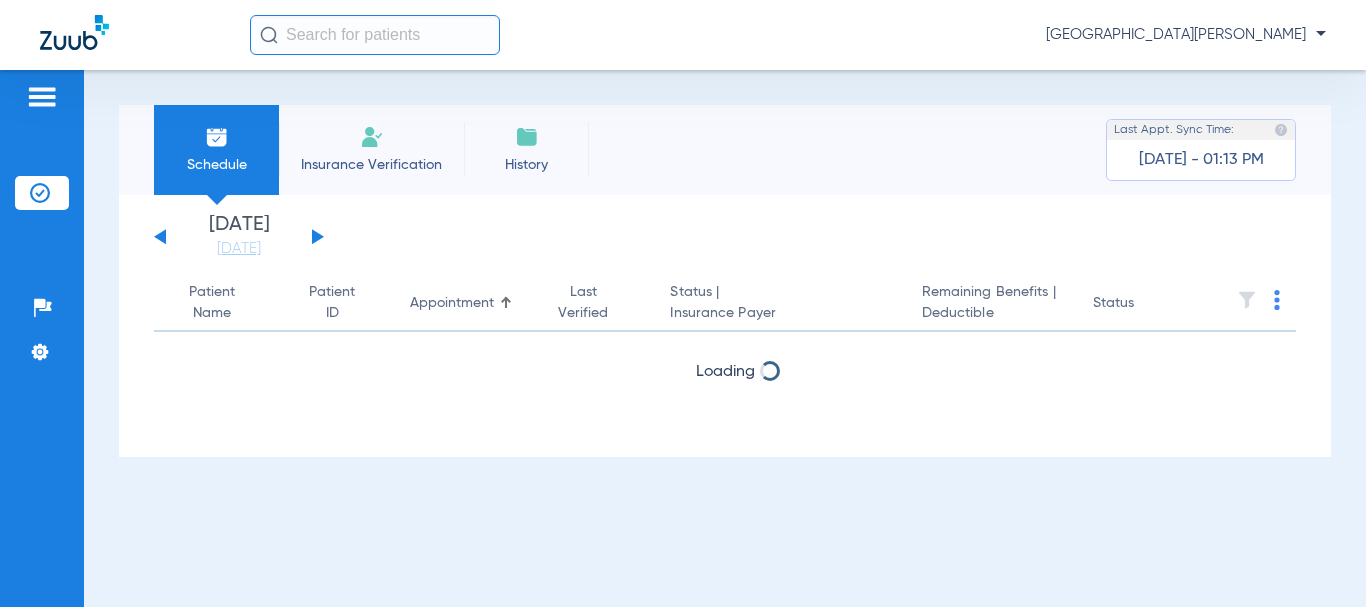 click 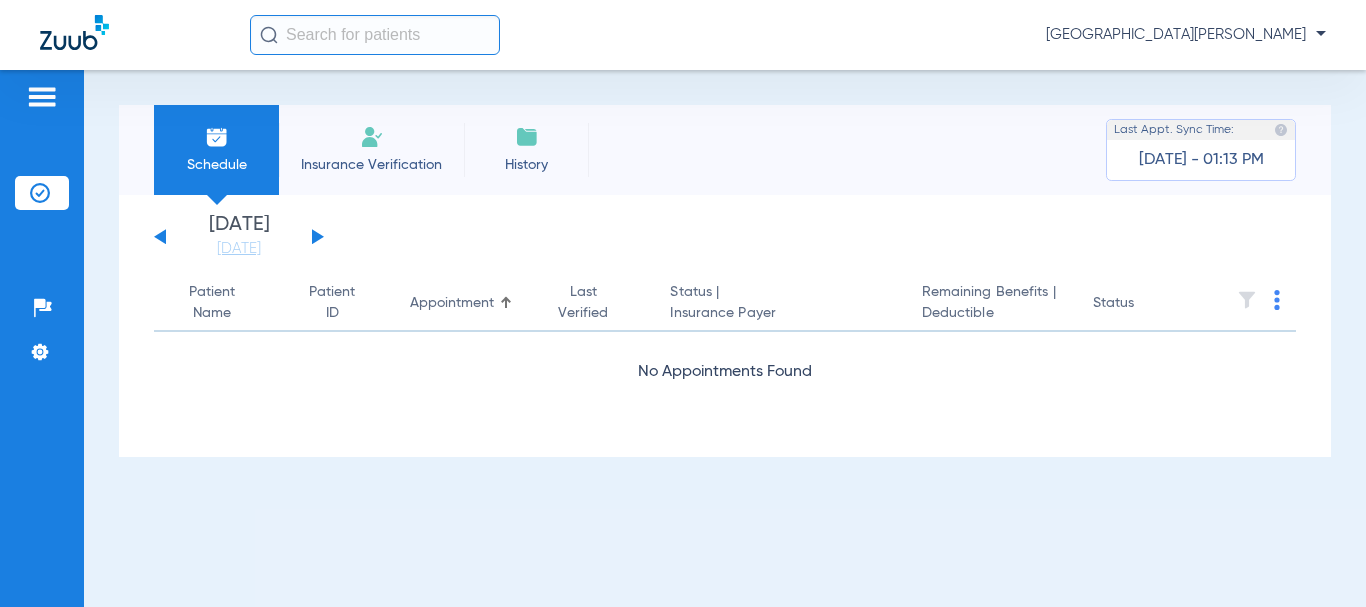 click 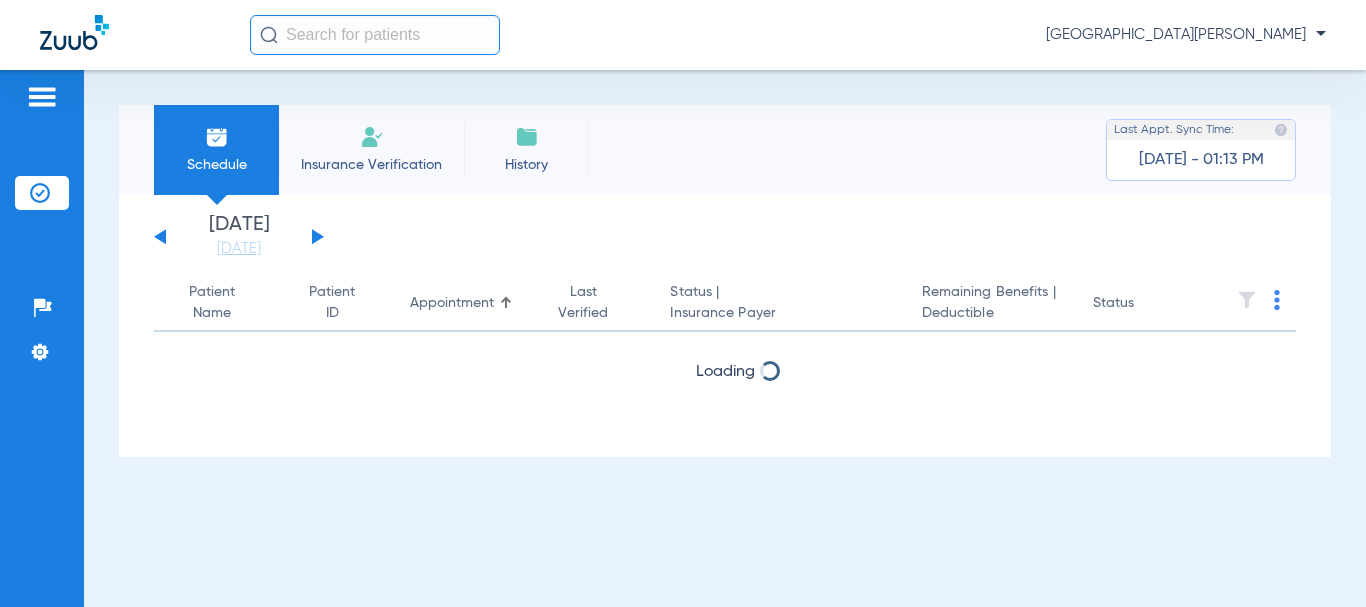 click 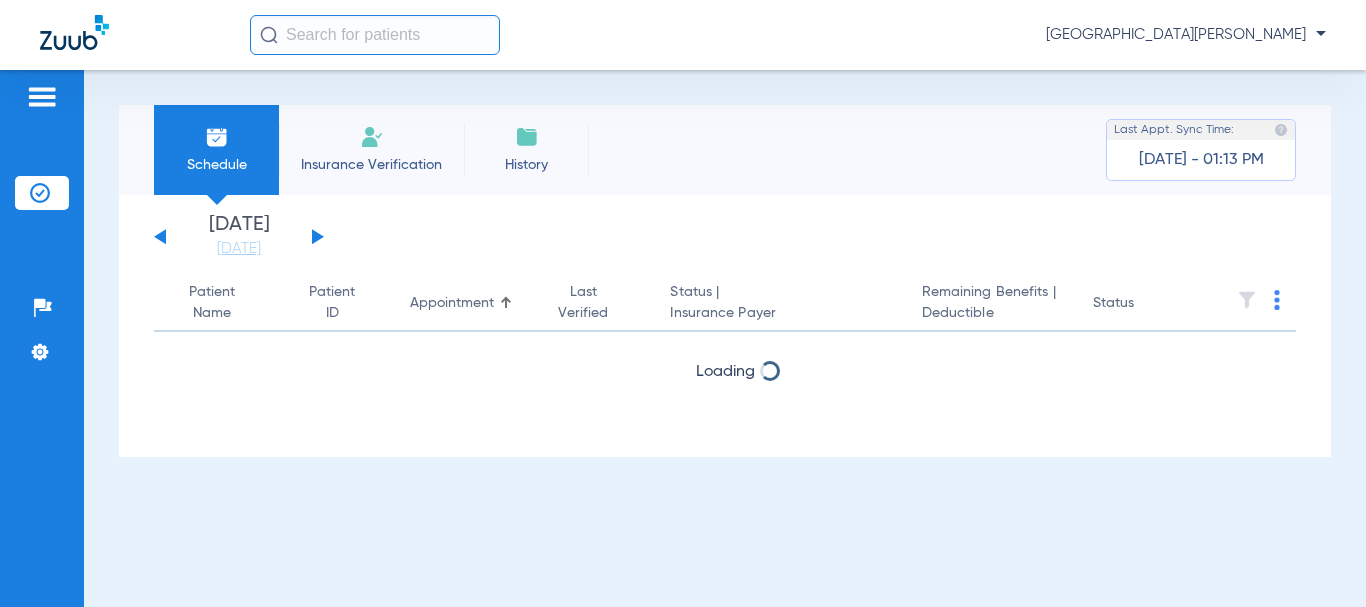click 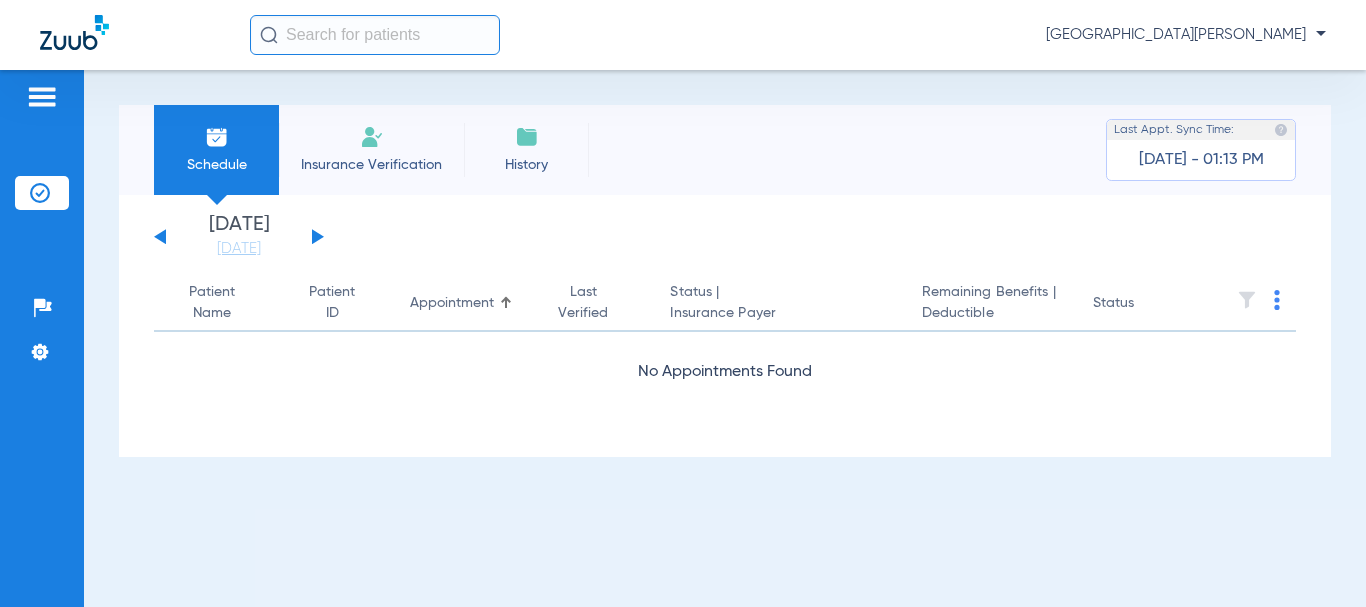 click 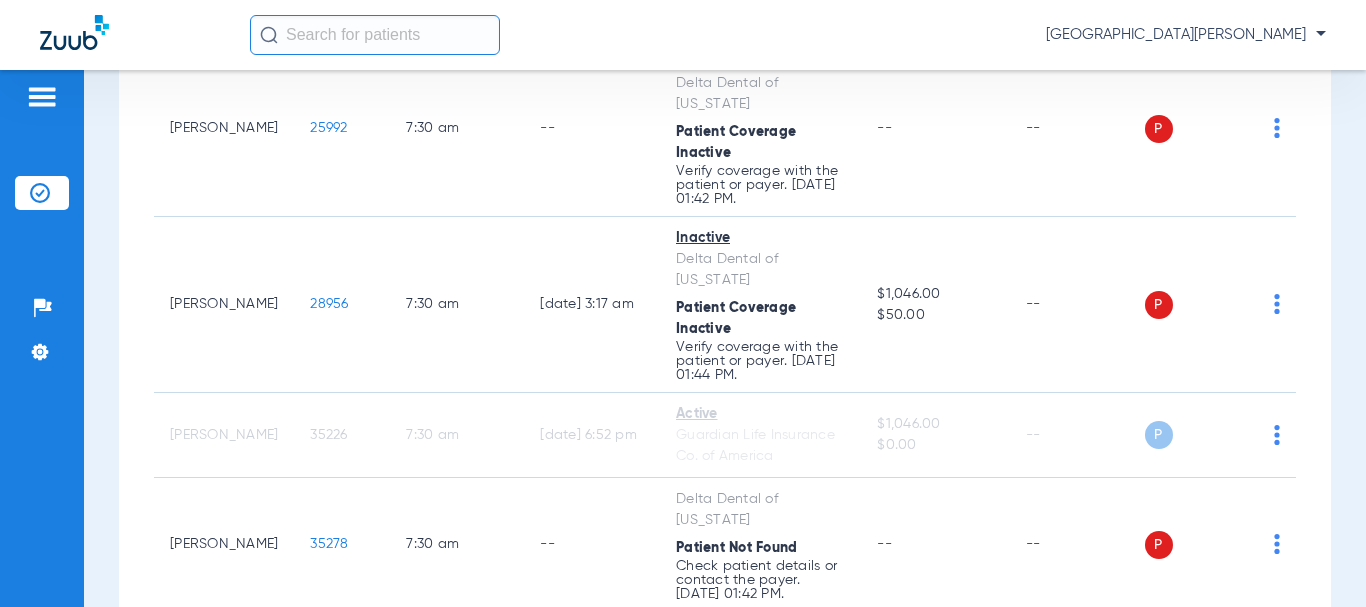 scroll, scrollTop: 700, scrollLeft: 0, axis: vertical 